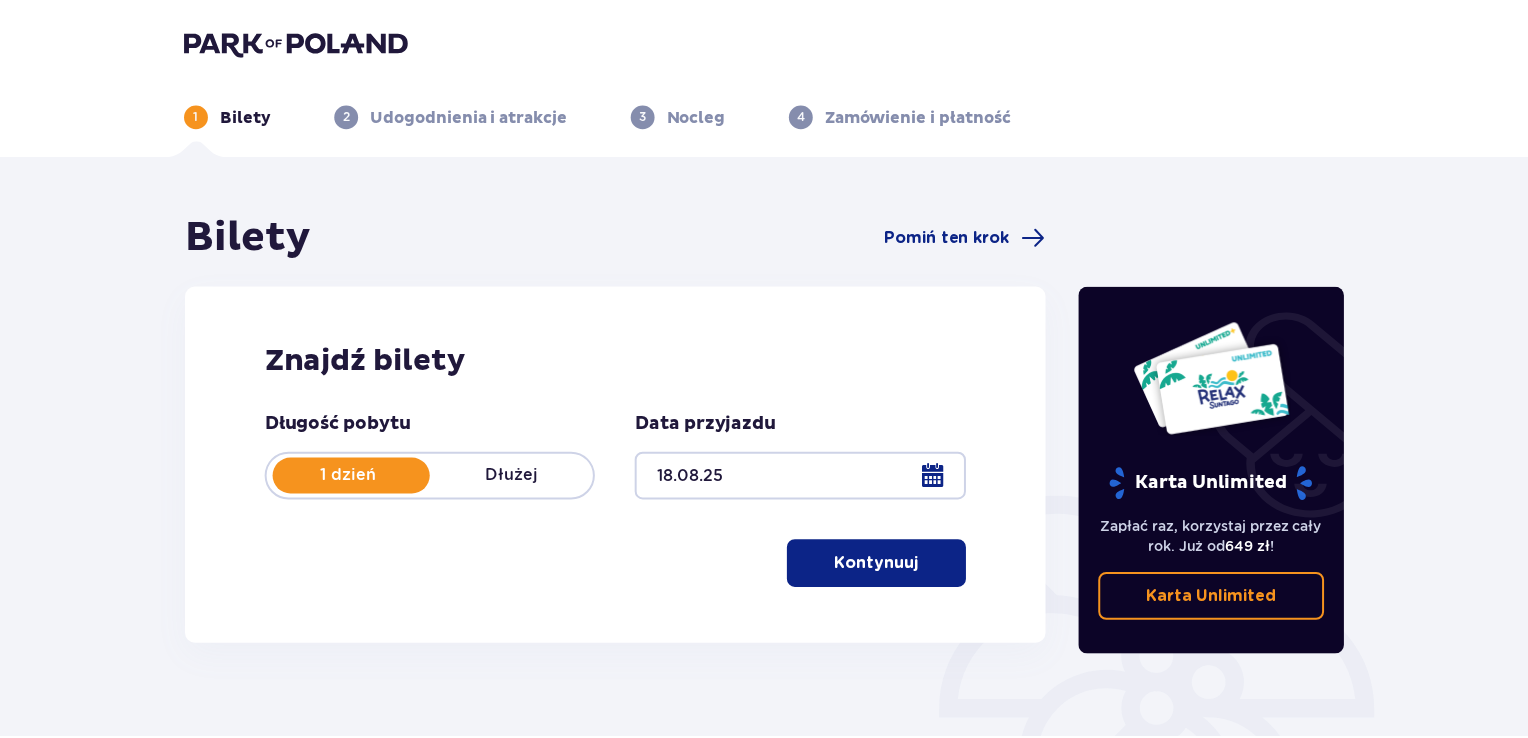 scroll, scrollTop: 0, scrollLeft: 0, axis: both 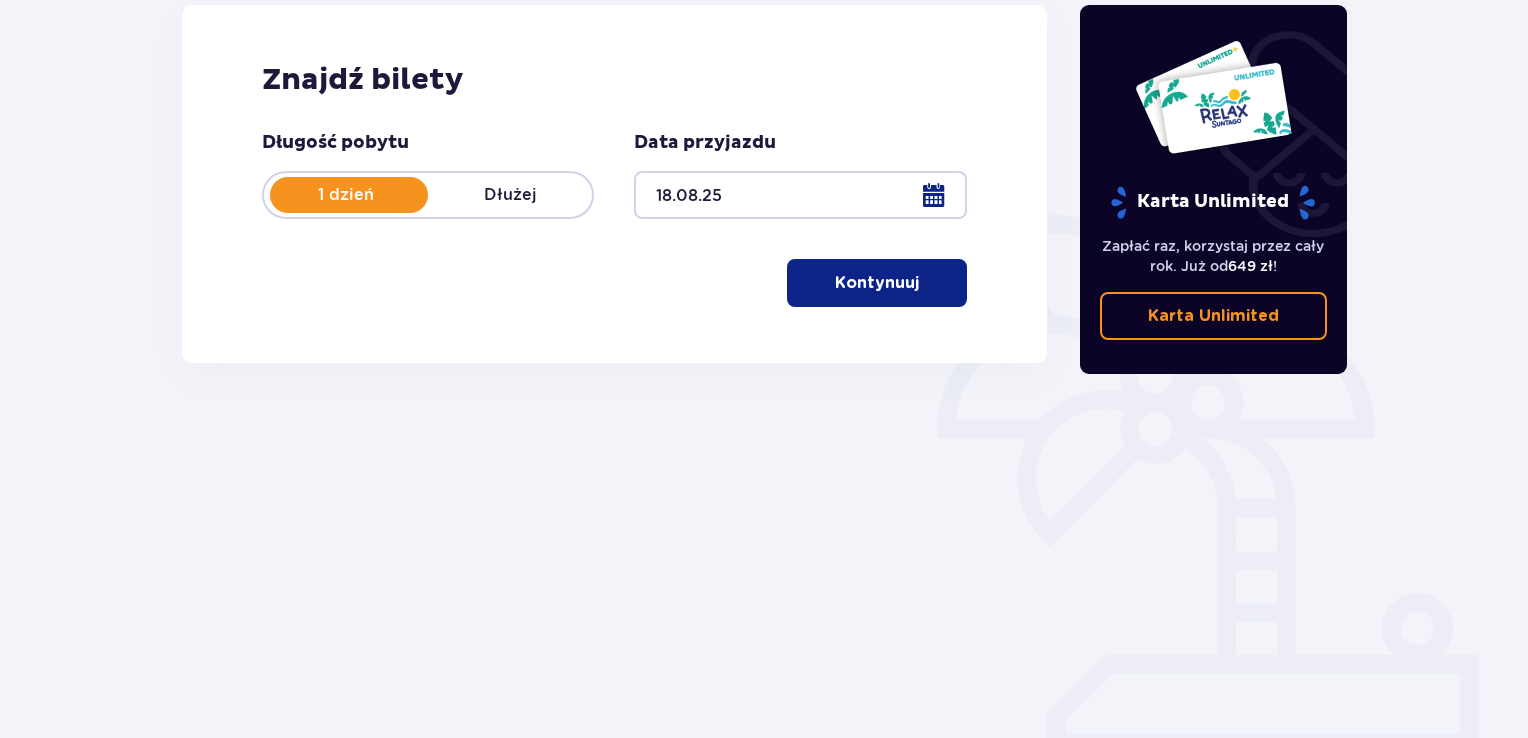 click on "Bilety Pomiń ten krok Znajdź bilety Długość pobytu 1 dzień Dłużej Data przyjazdu [DATE] Kontynuuj Karta Unlimited Zapłać raz, korzystaj przez cały rok. Już od 649 zł ! Karta Unlimited" at bounding box center (764, 306) 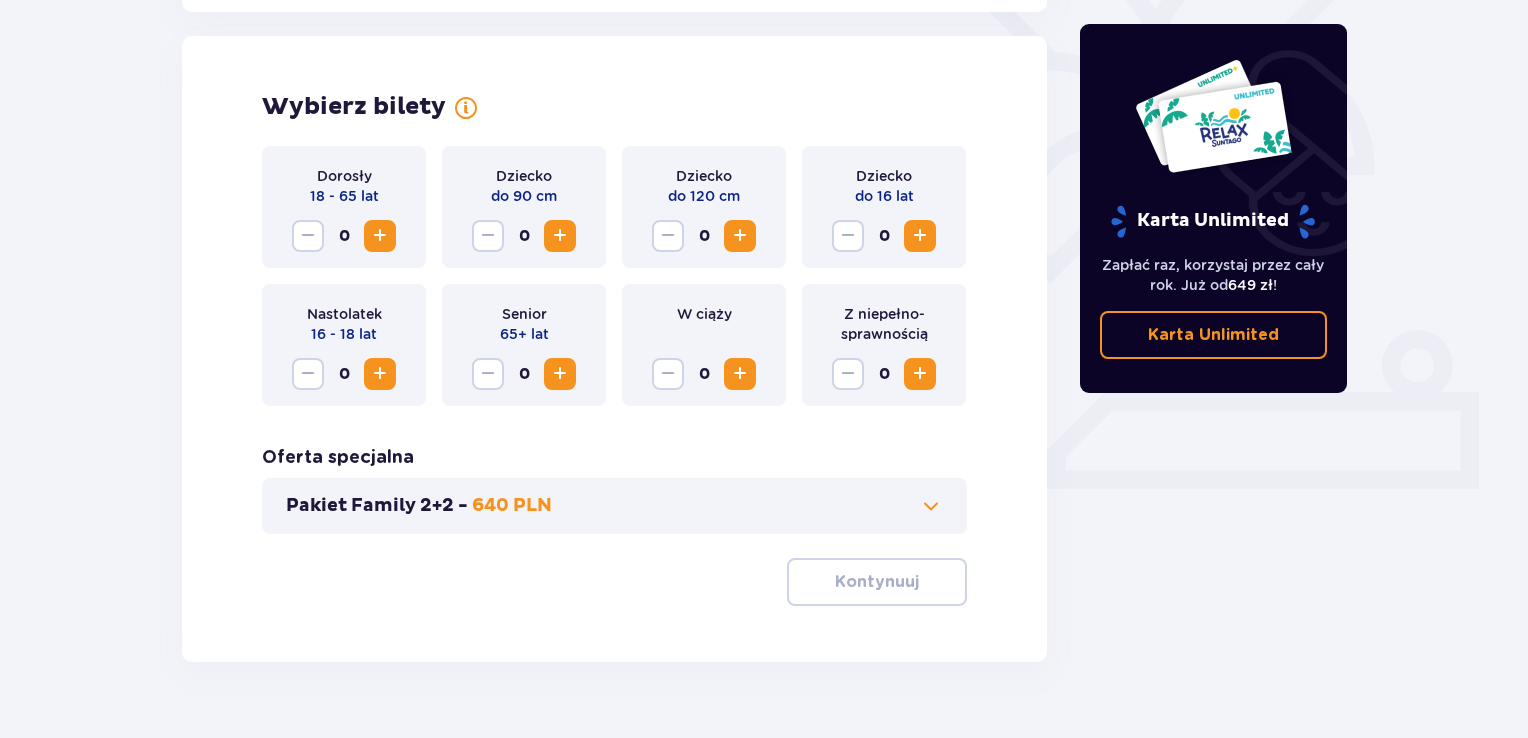 scroll, scrollTop: 556, scrollLeft: 0, axis: vertical 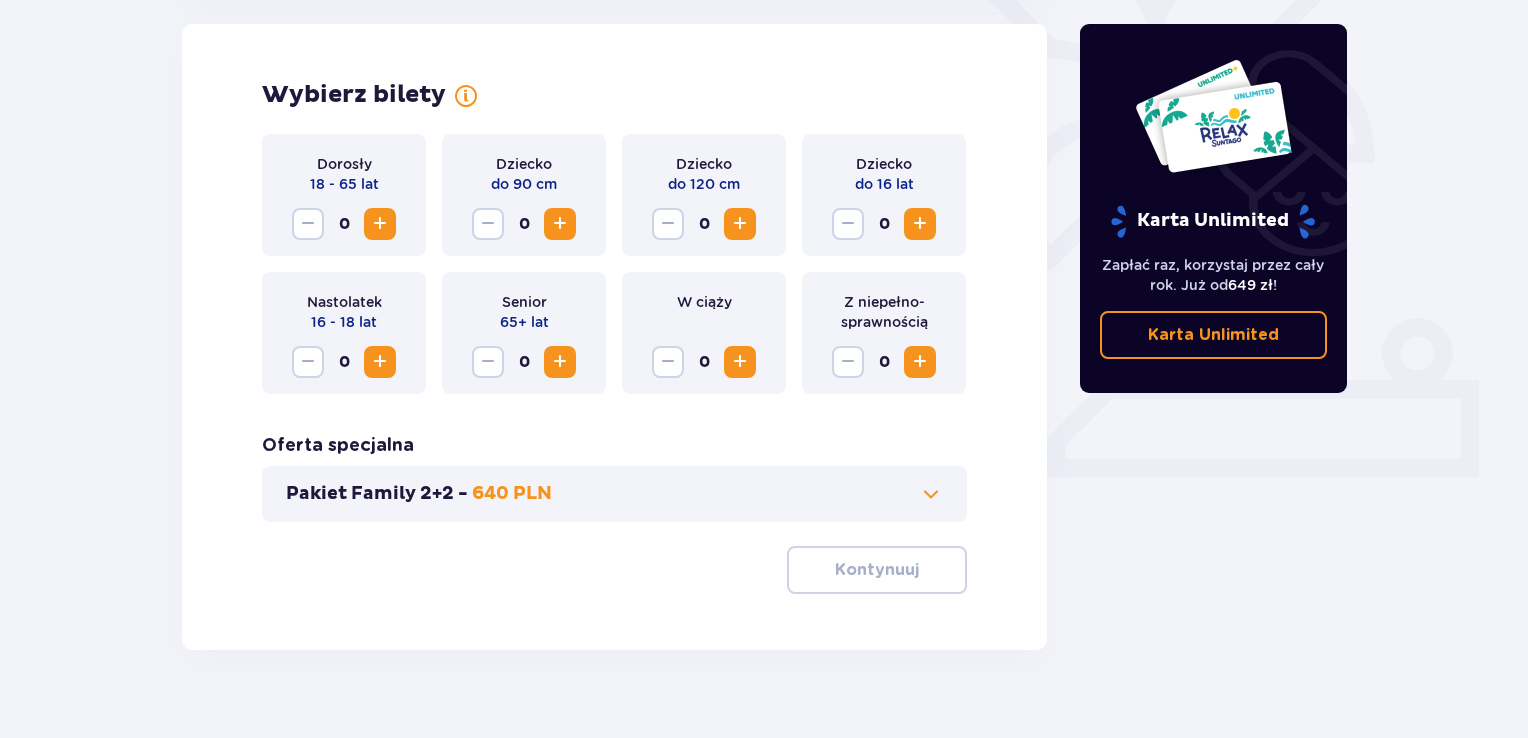 click at bounding box center [380, 224] 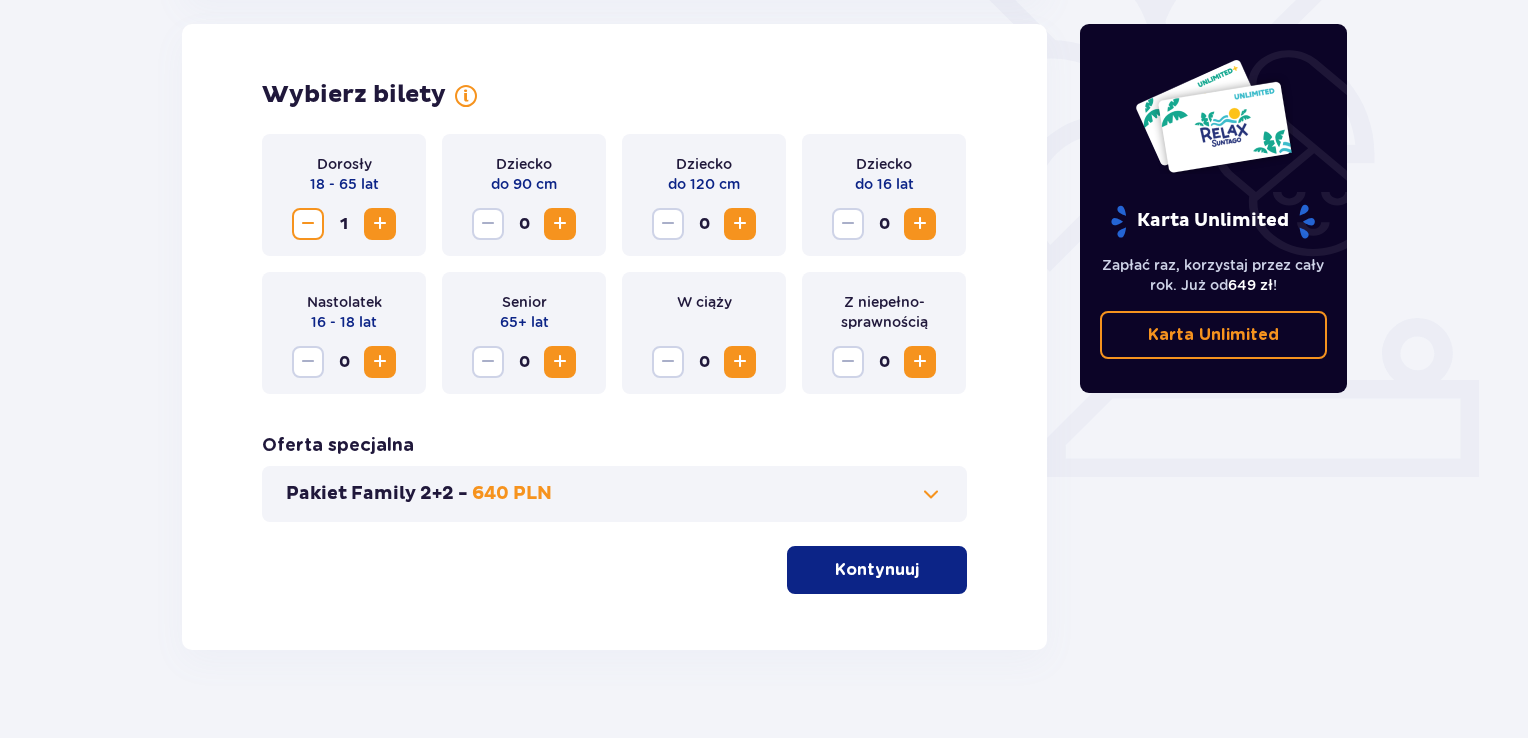 click at bounding box center [380, 224] 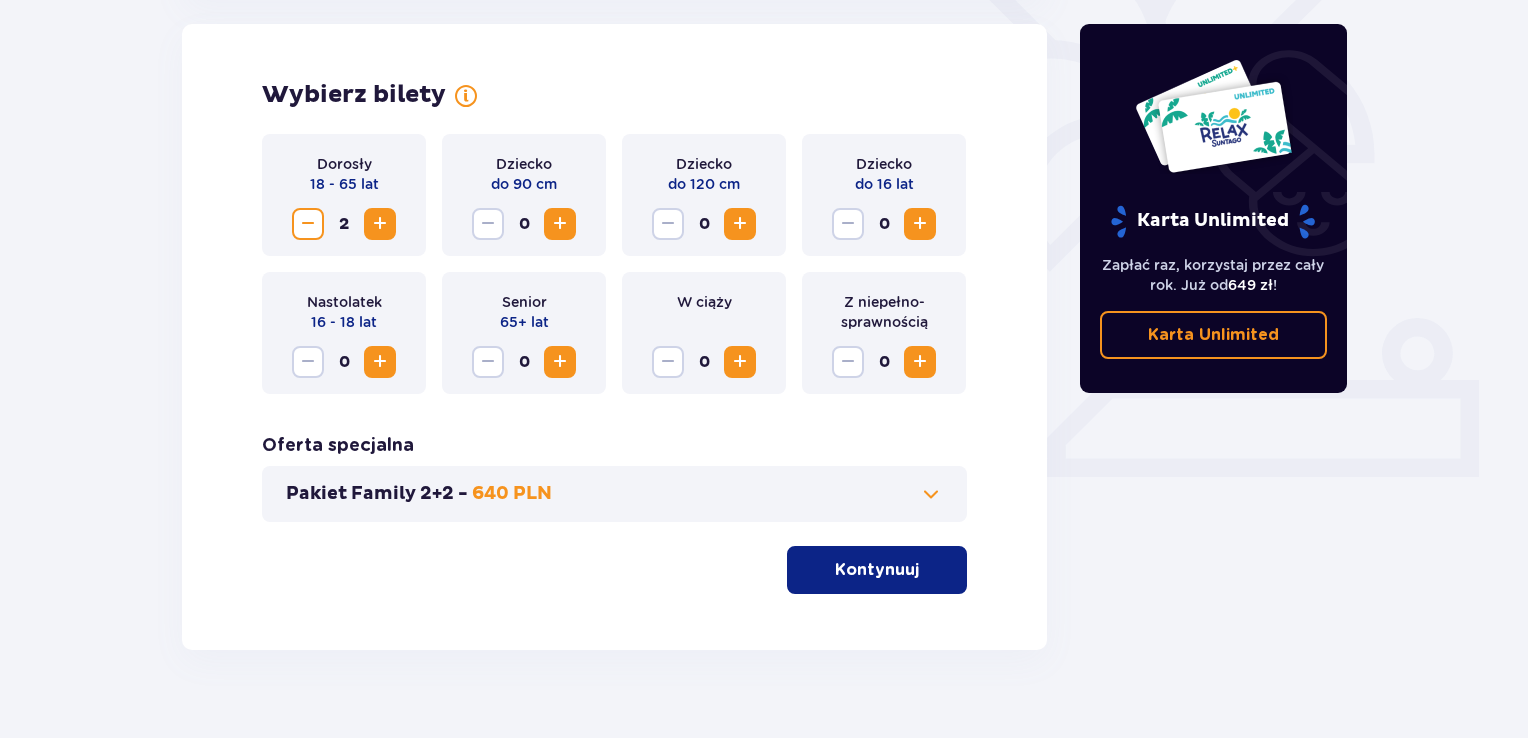 click on "Kontynuuj" at bounding box center (877, 570) 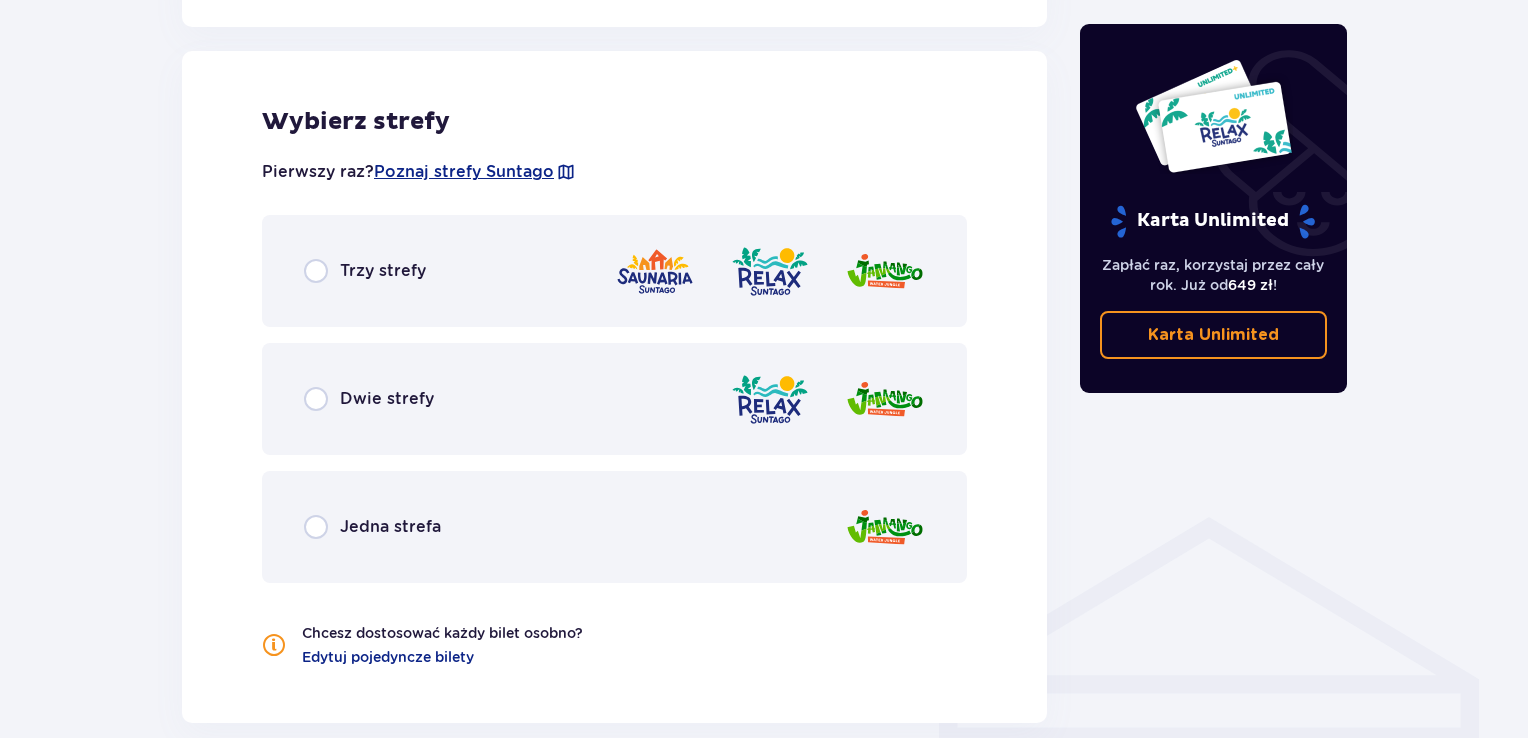scroll, scrollTop: 1110, scrollLeft: 0, axis: vertical 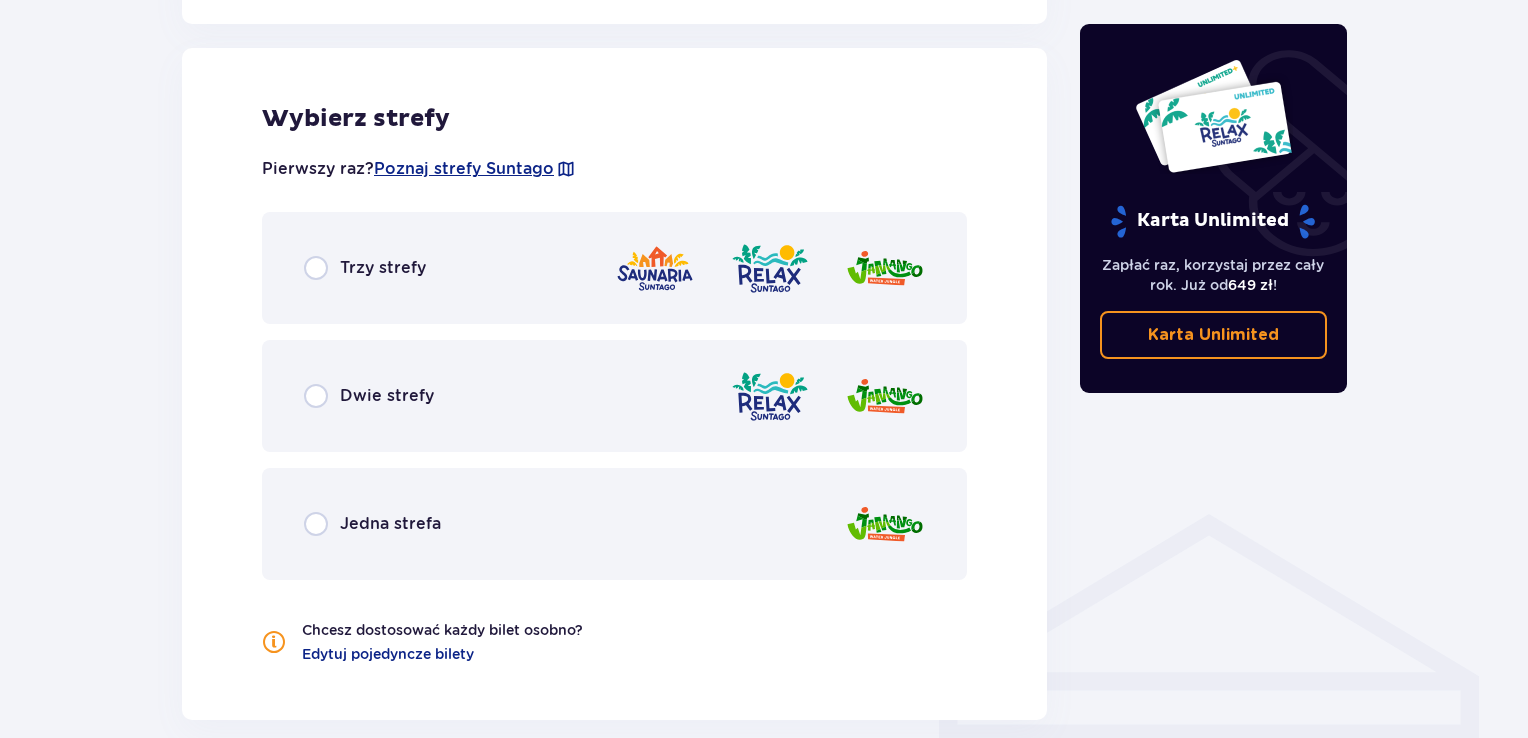 click on "Dwie strefy" at bounding box center [614, 396] 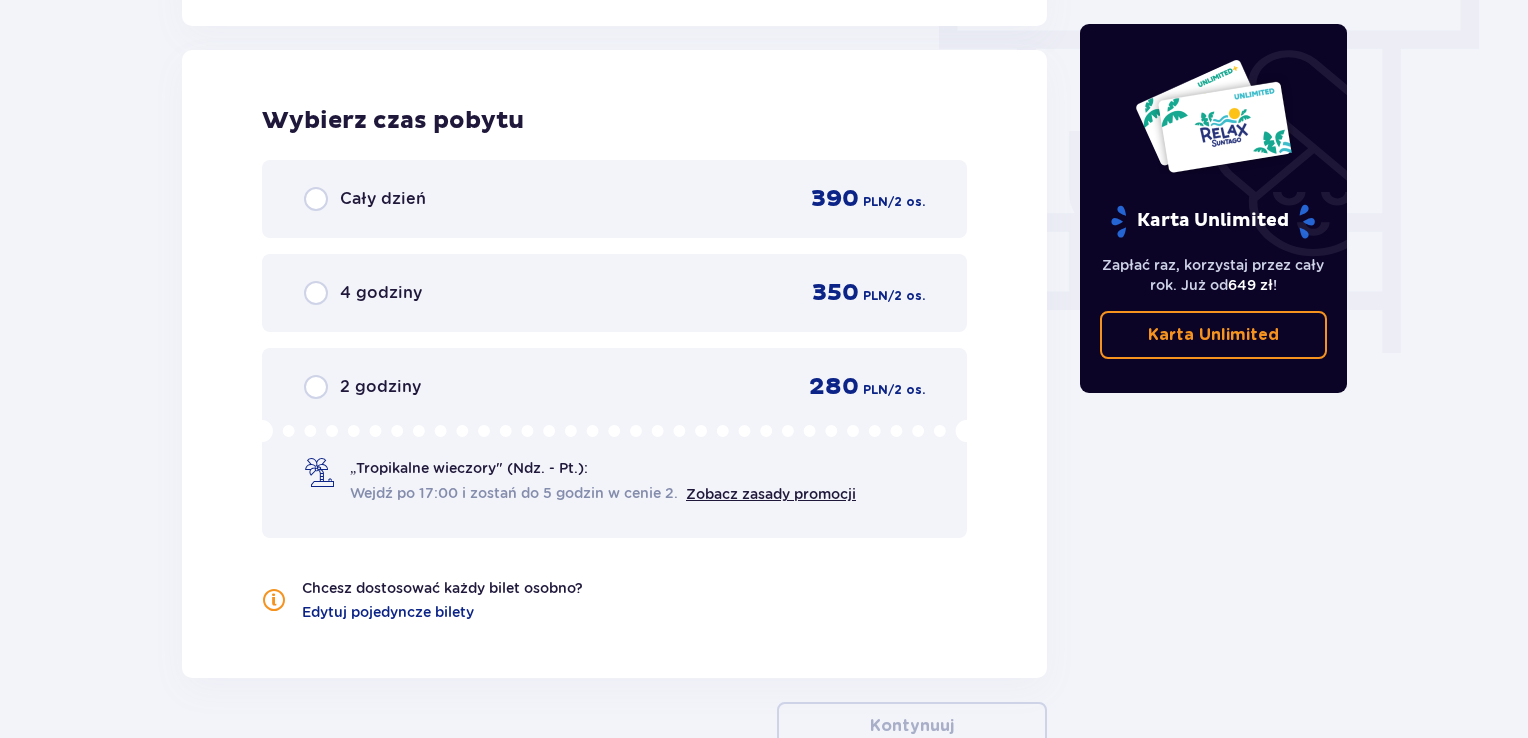 scroll, scrollTop: 1806, scrollLeft: 0, axis: vertical 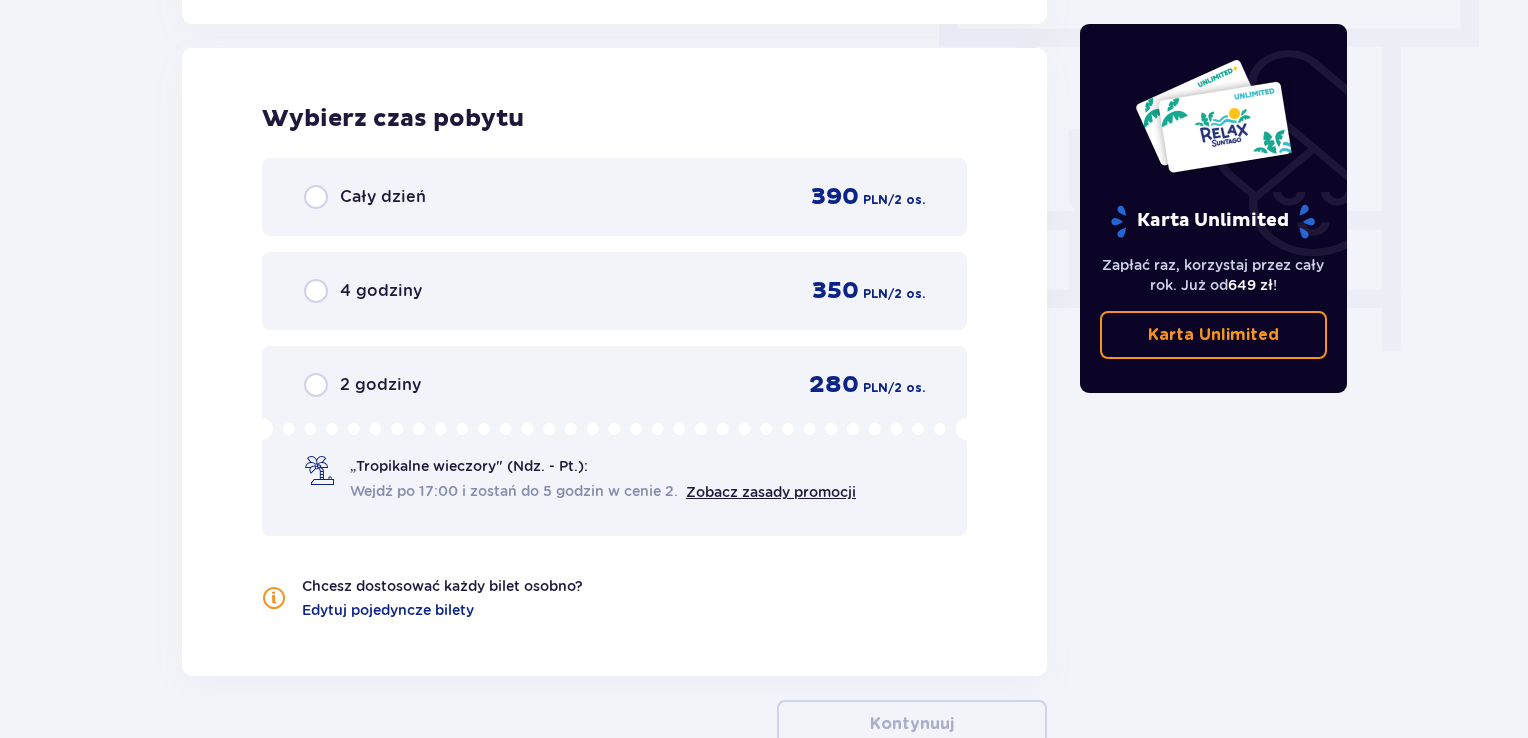 click on "Cały dzień   390 PLN / 2 os." at bounding box center [614, 197] 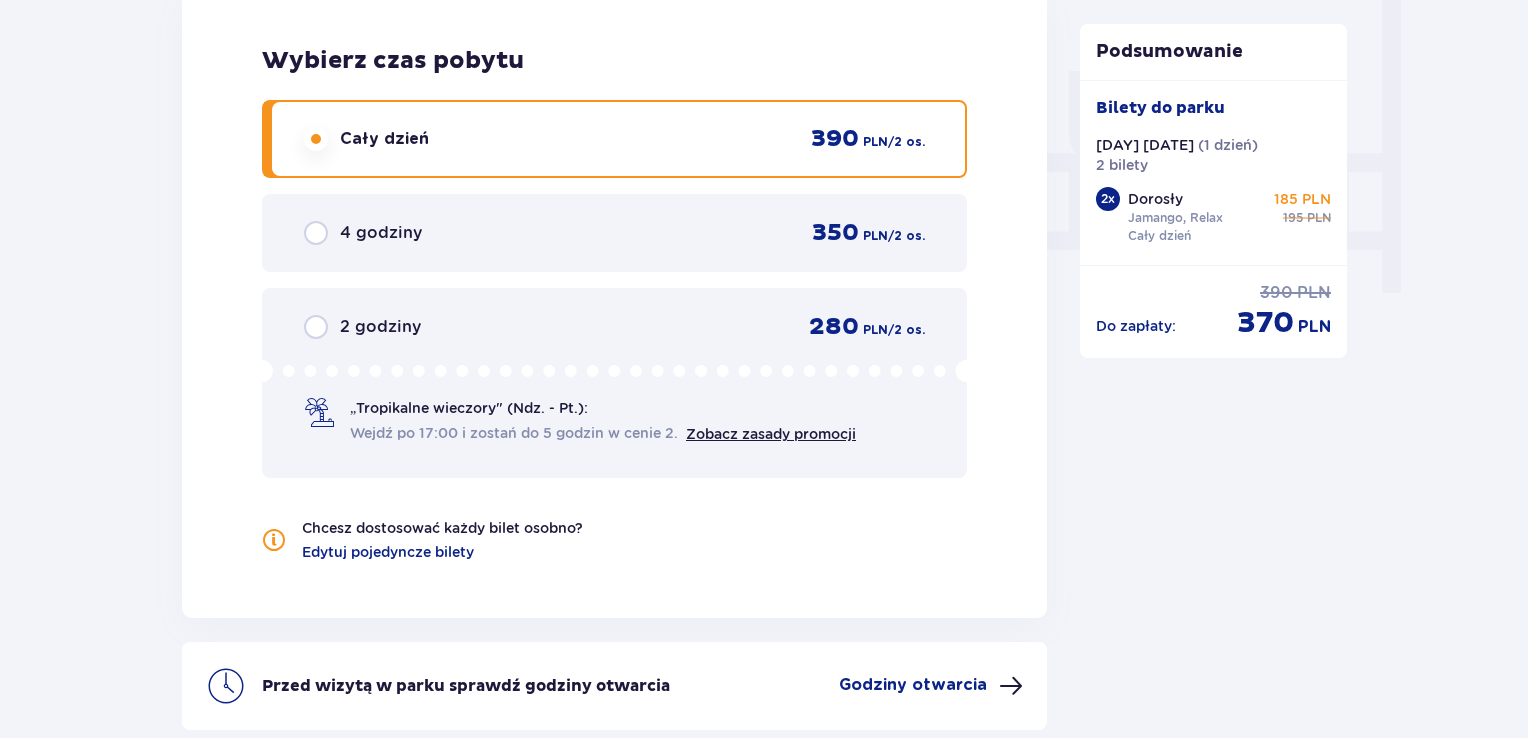 scroll, scrollTop: 2046, scrollLeft: 0, axis: vertical 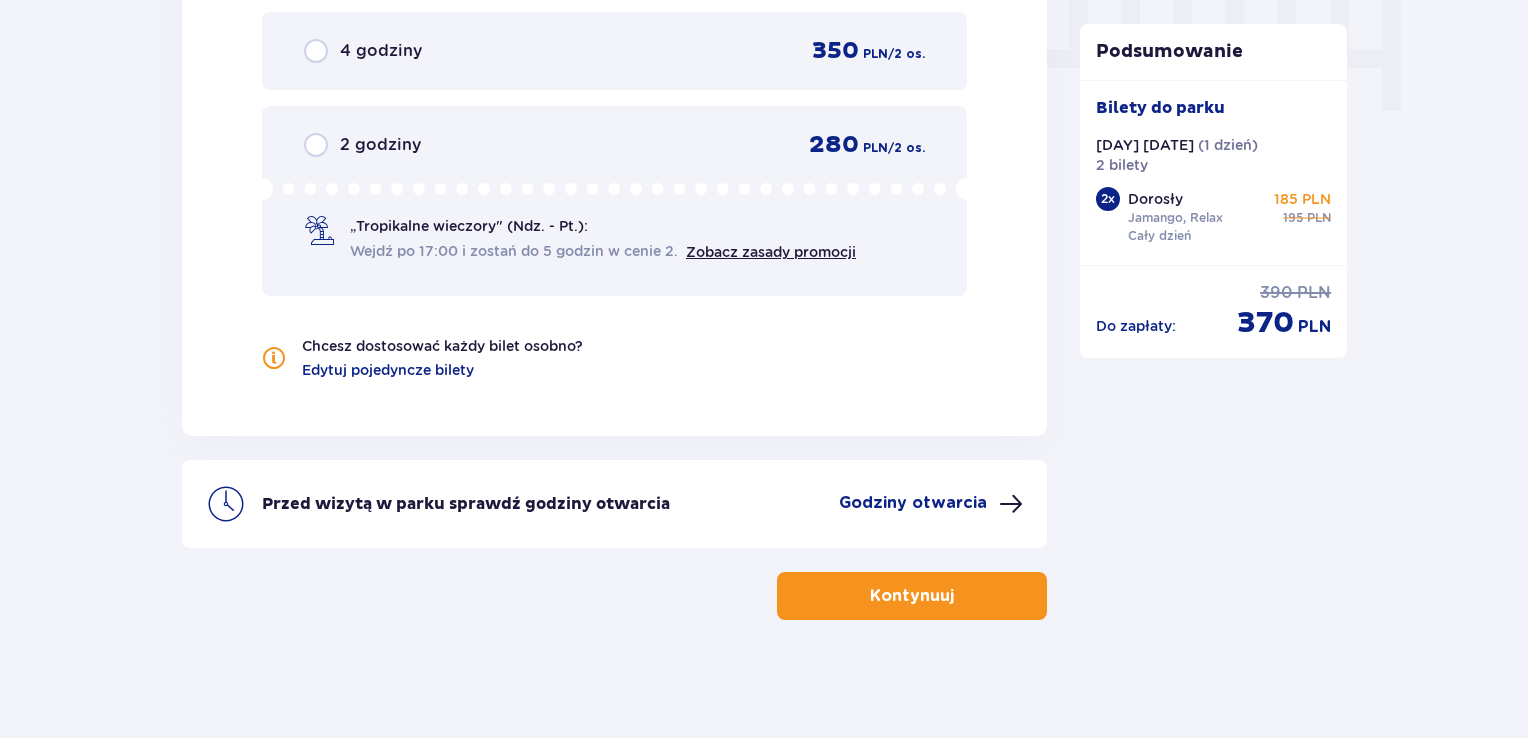 click on "Kontynuuj" at bounding box center [912, 596] 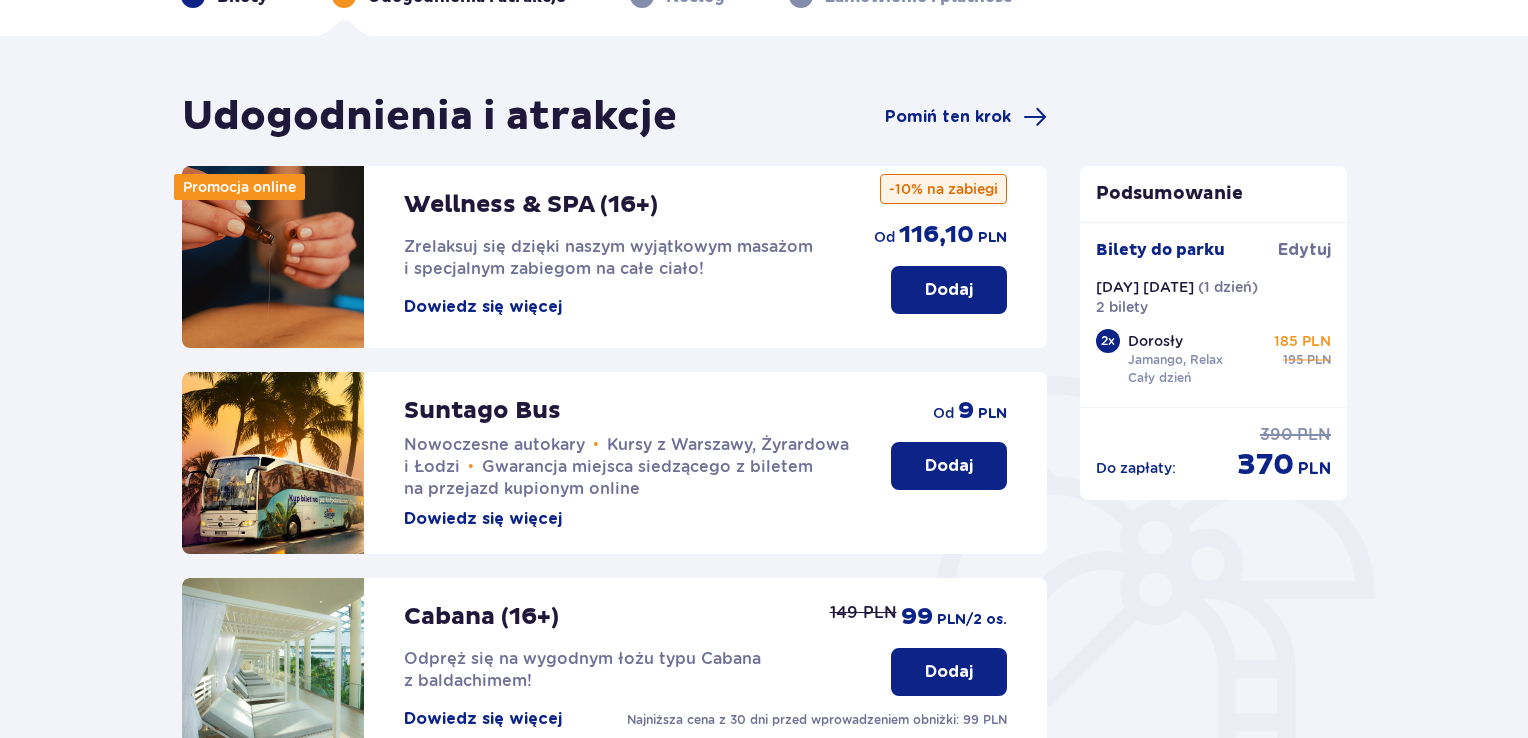 scroll, scrollTop: 200, scrollLeft: 0, axis: vertical 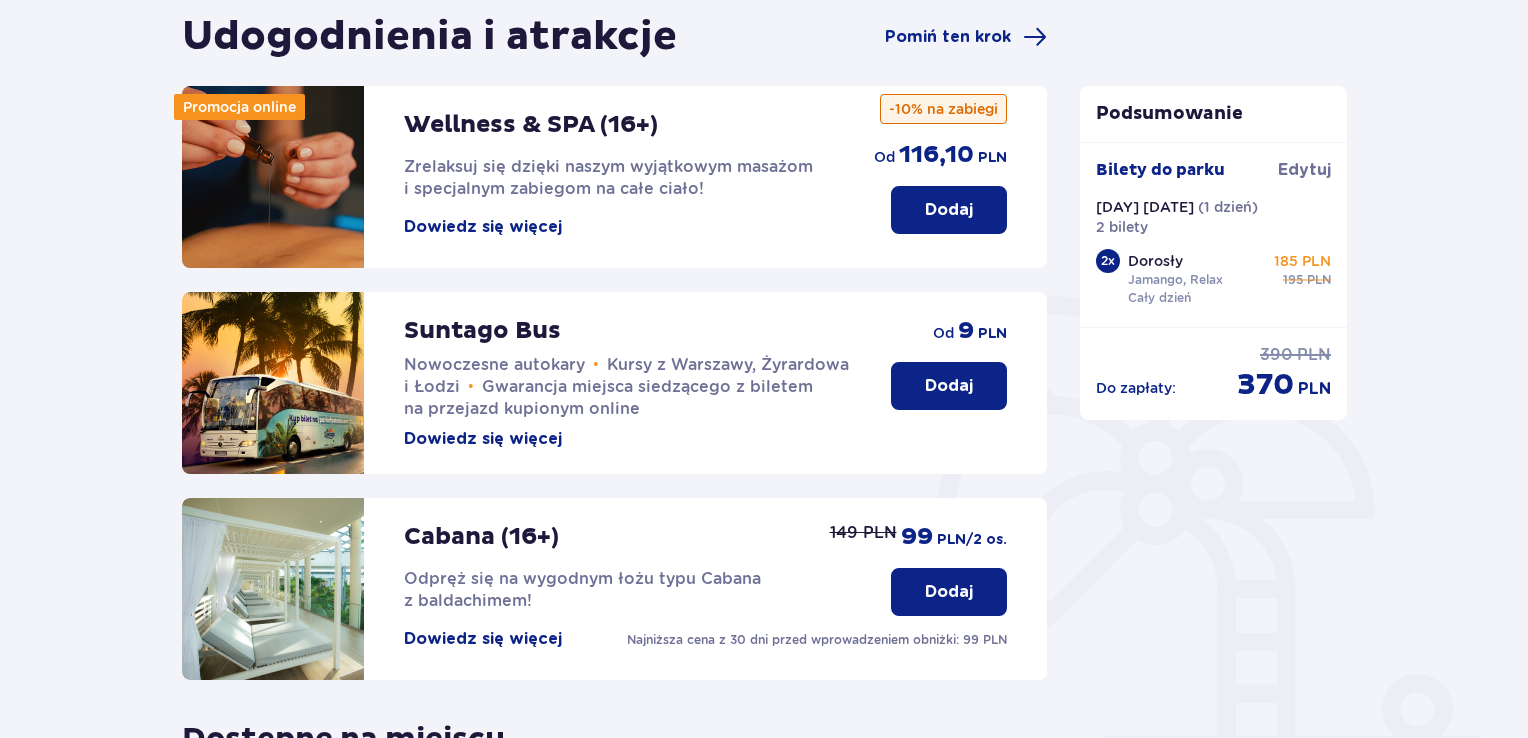 click on "Dodaj" at bounding box center [949, 386] 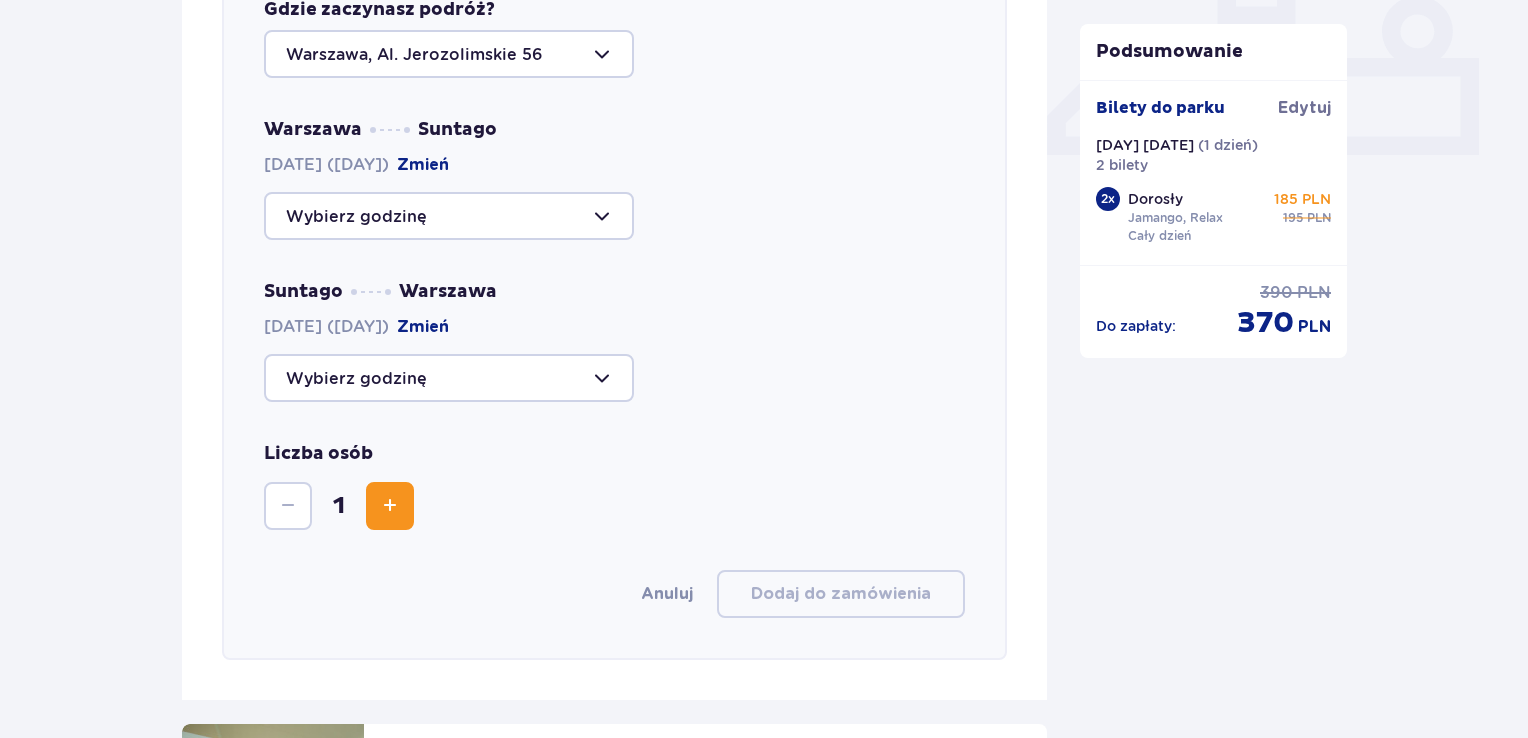 scroll, scrollTop: 890, scrollLeft: 0, axis: vertical 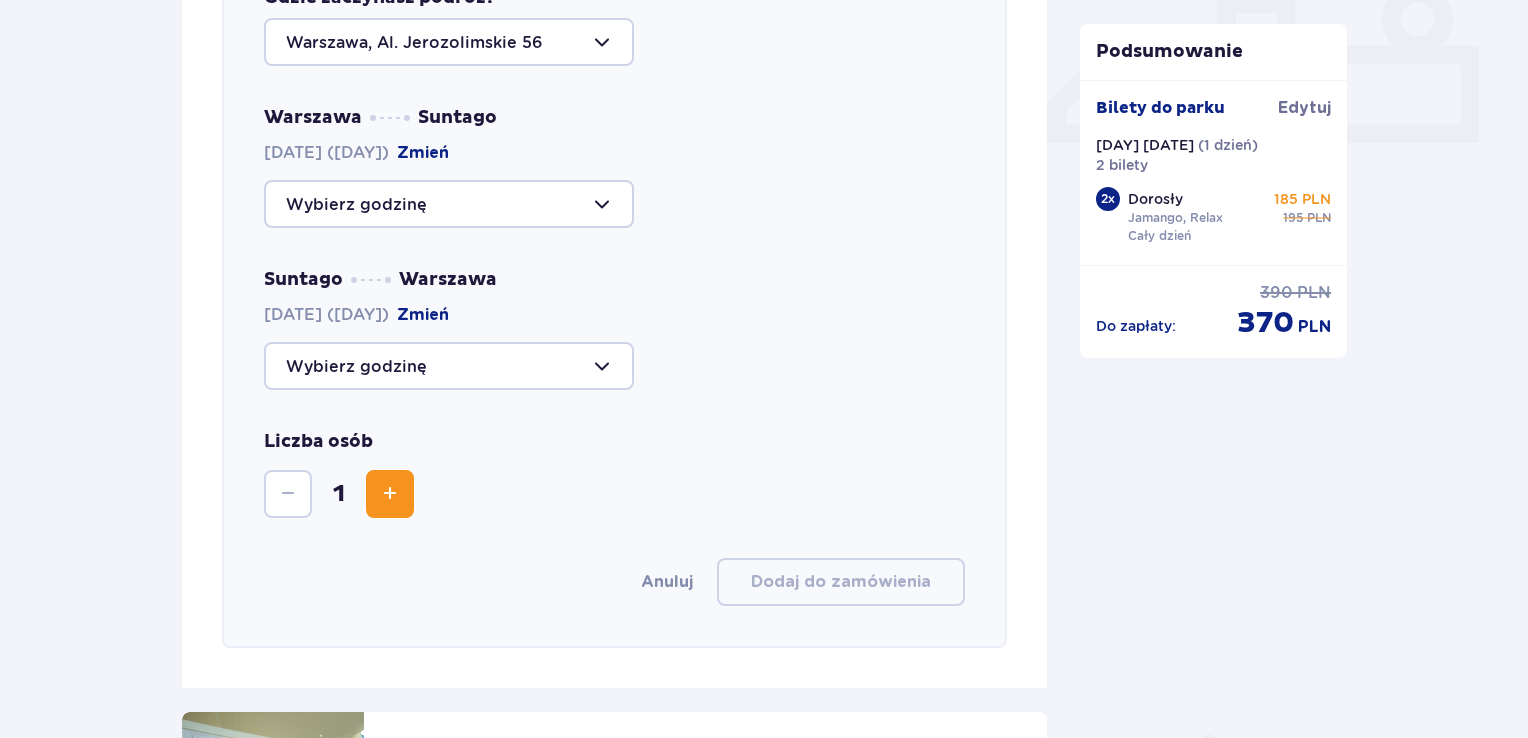 click at bounding box center [449, 204] 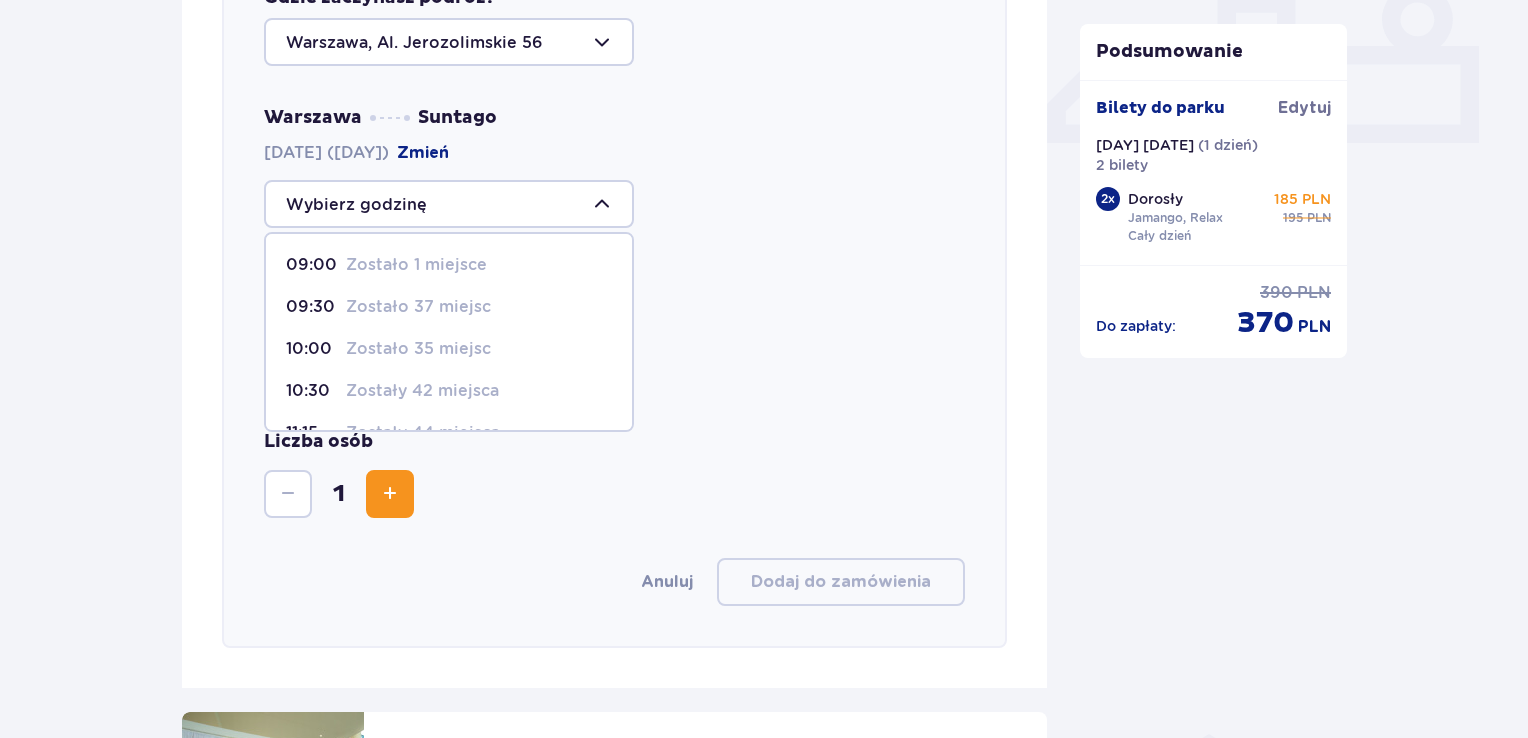 click on "Zostało 35 miejsc" at bounding box center (418, 349) 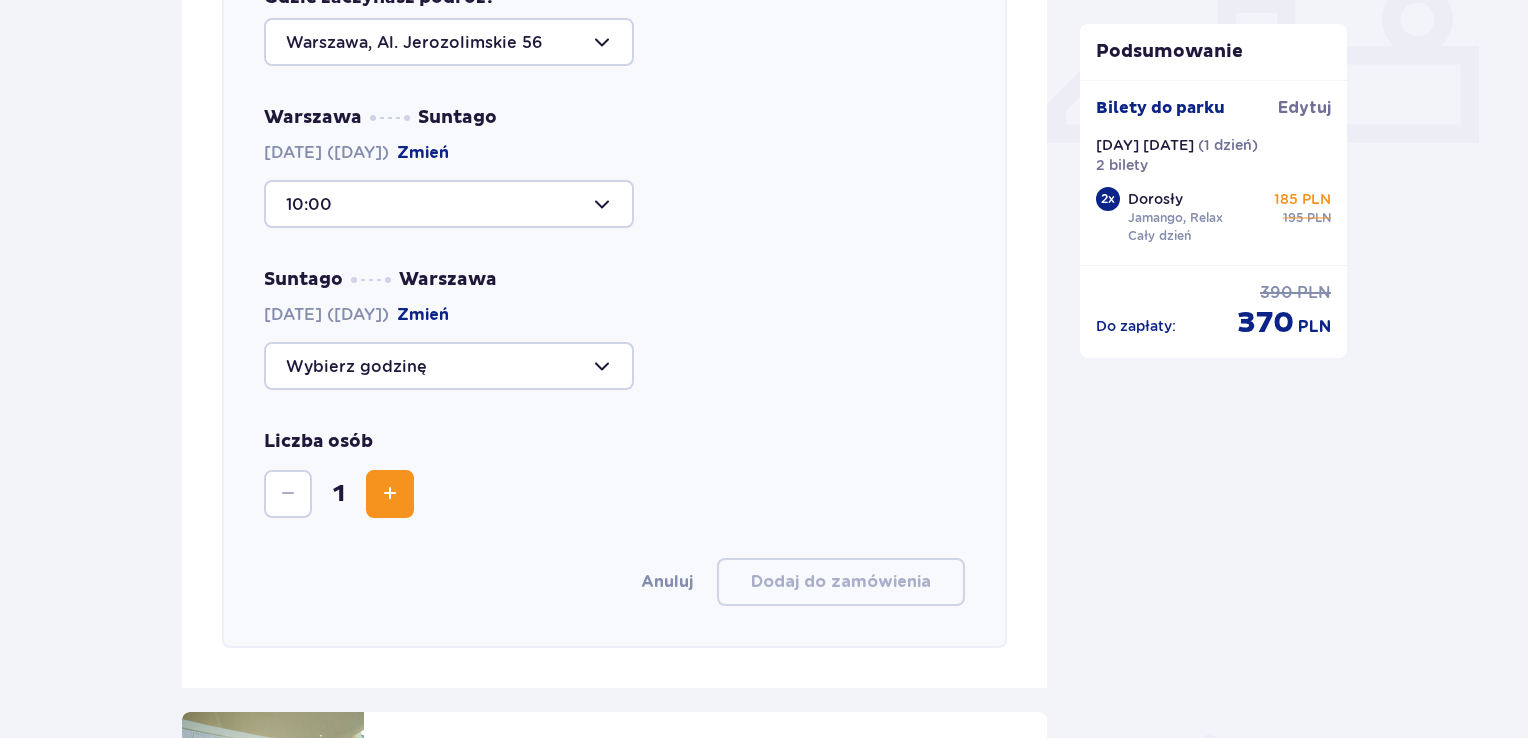 click at bounding box center (449, 366) 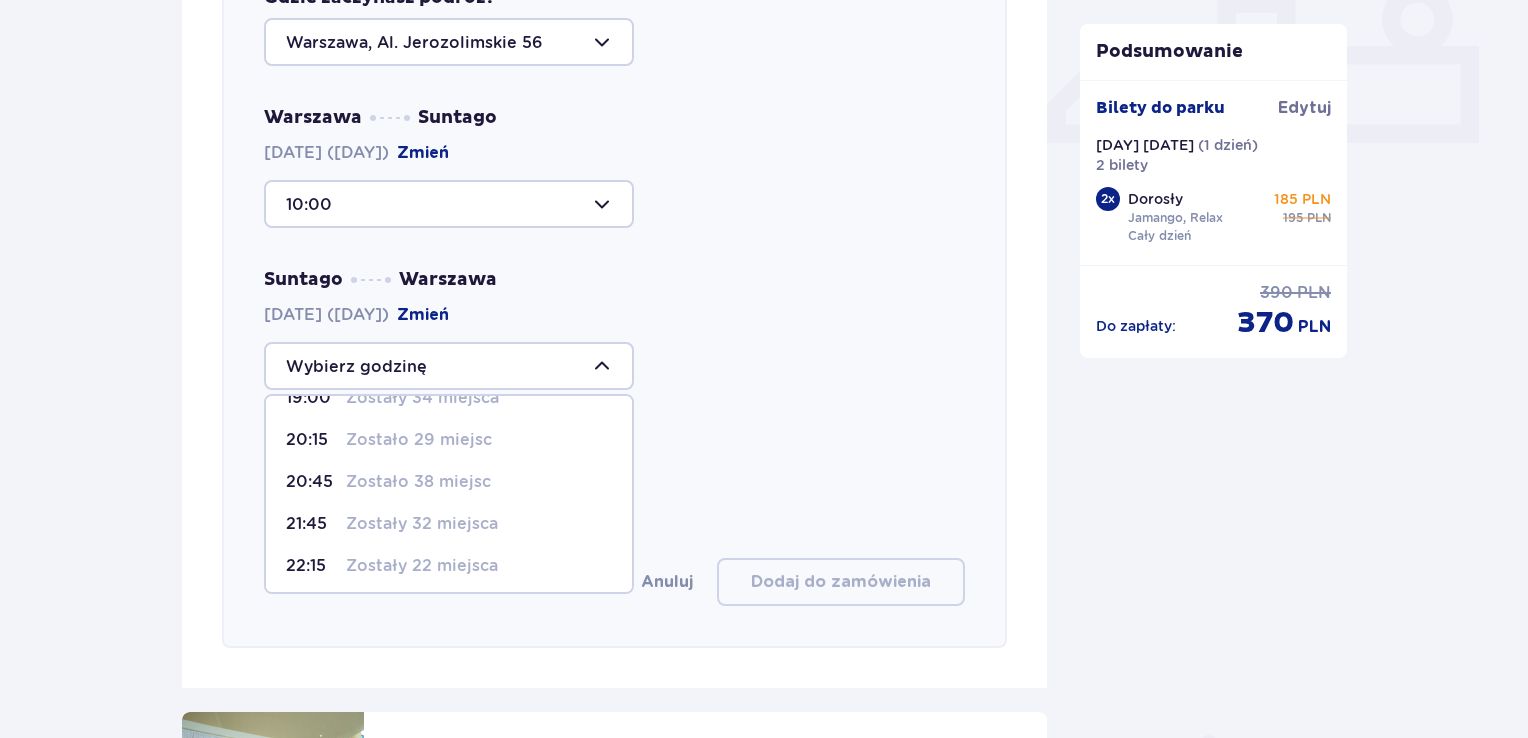 scroll, scrollTop: 243, scrollLeft: 0, axis: vertical 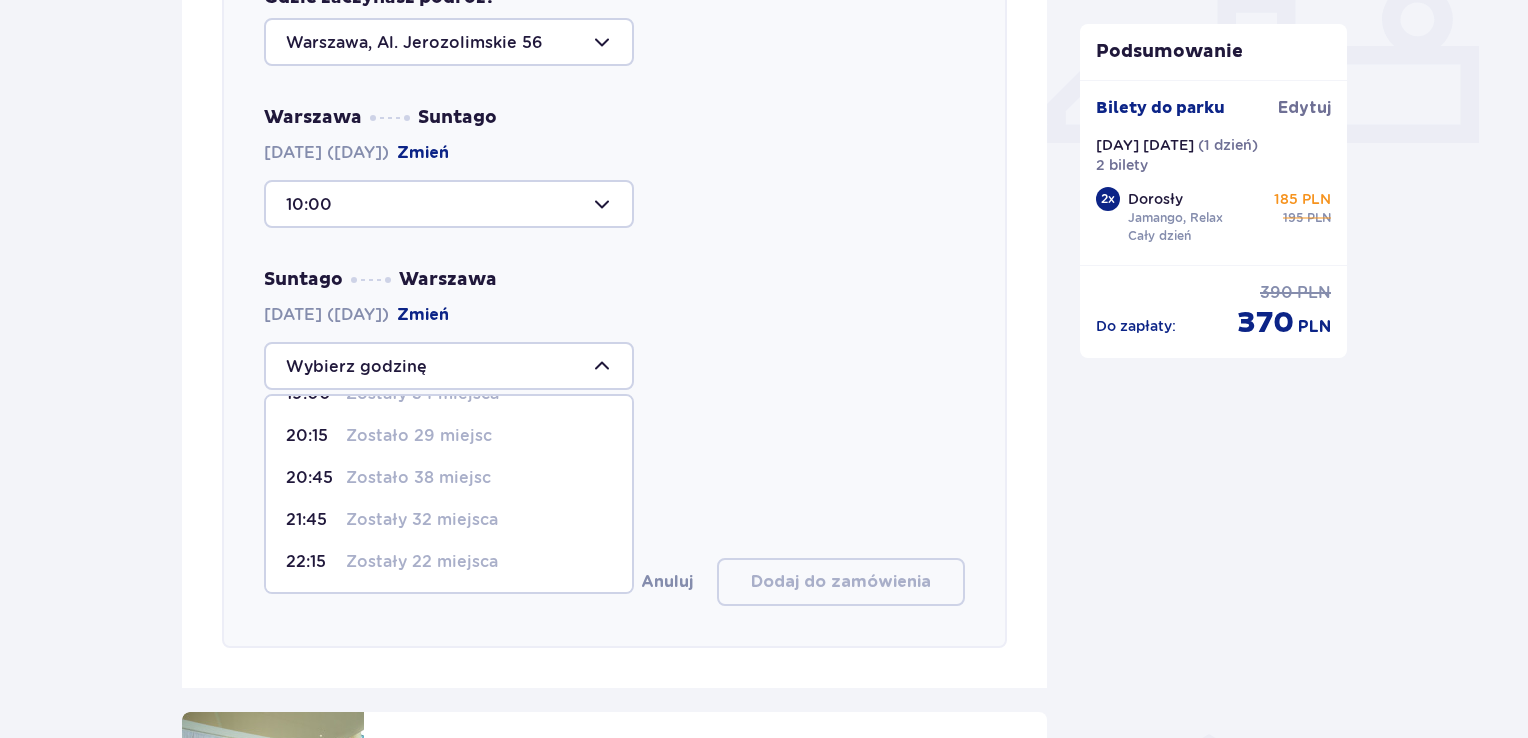 click on "Zostały 32 miejsca" at bounding box center (422, 520) 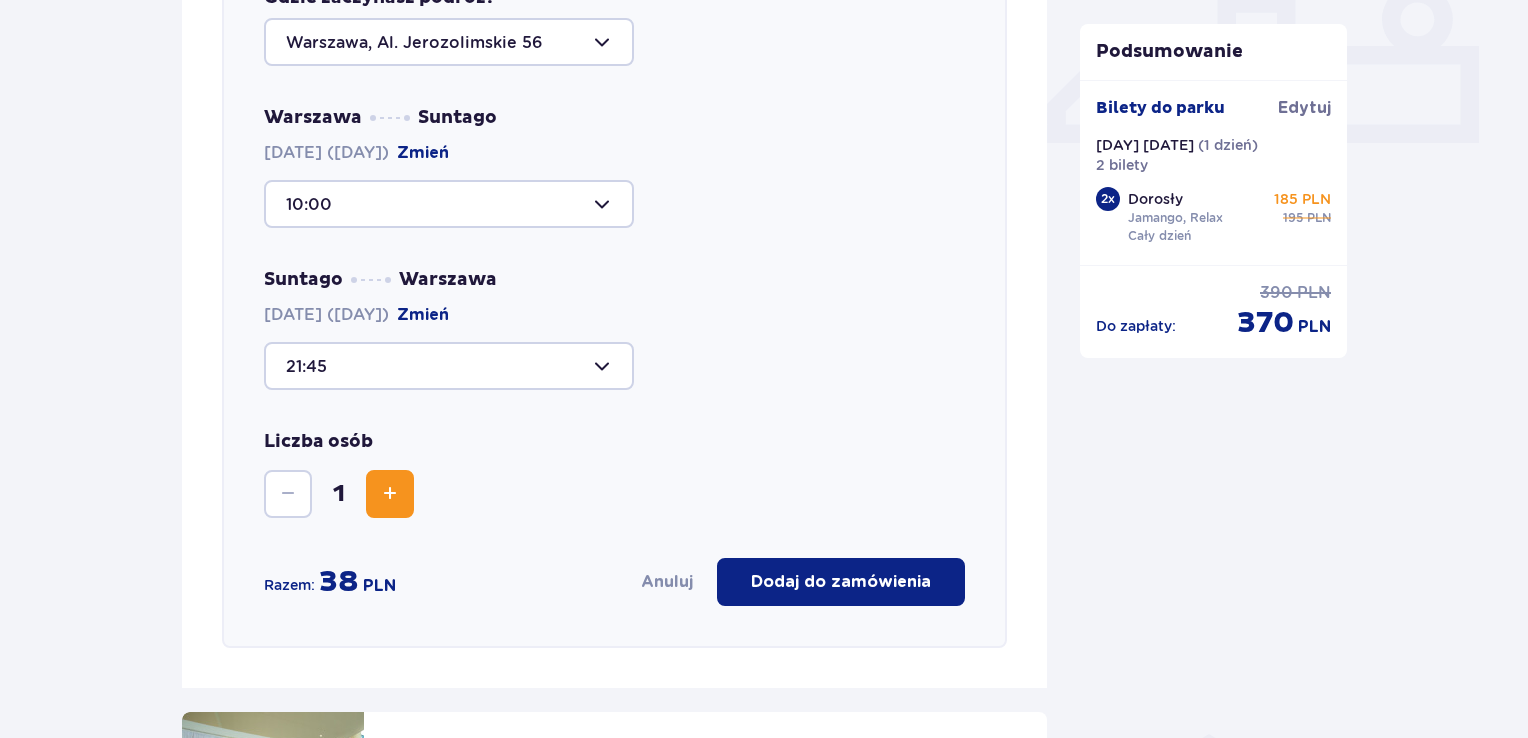 click at bounding box center [390, 494] 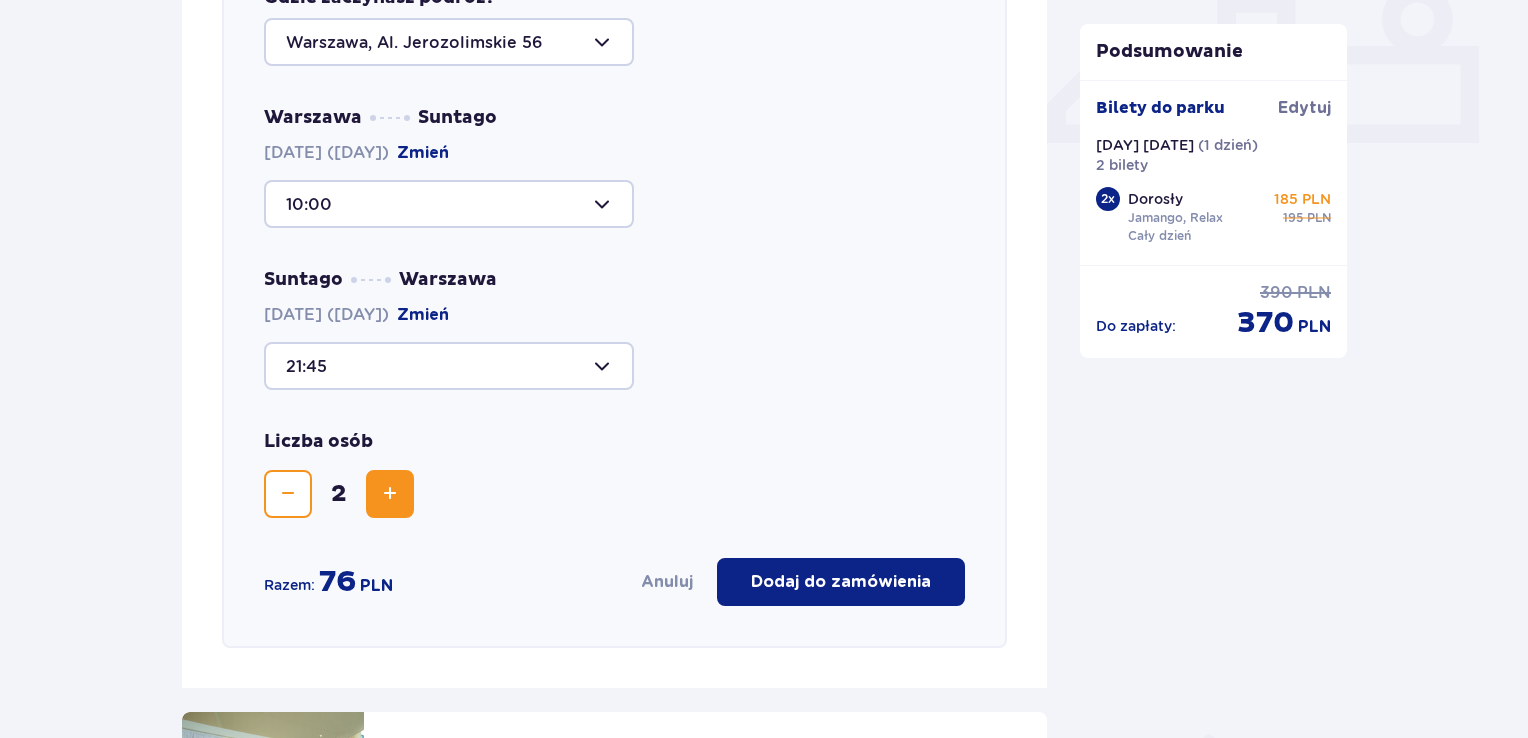 click on "Dodaj do zamówienia" at bounding box center [841, 582] 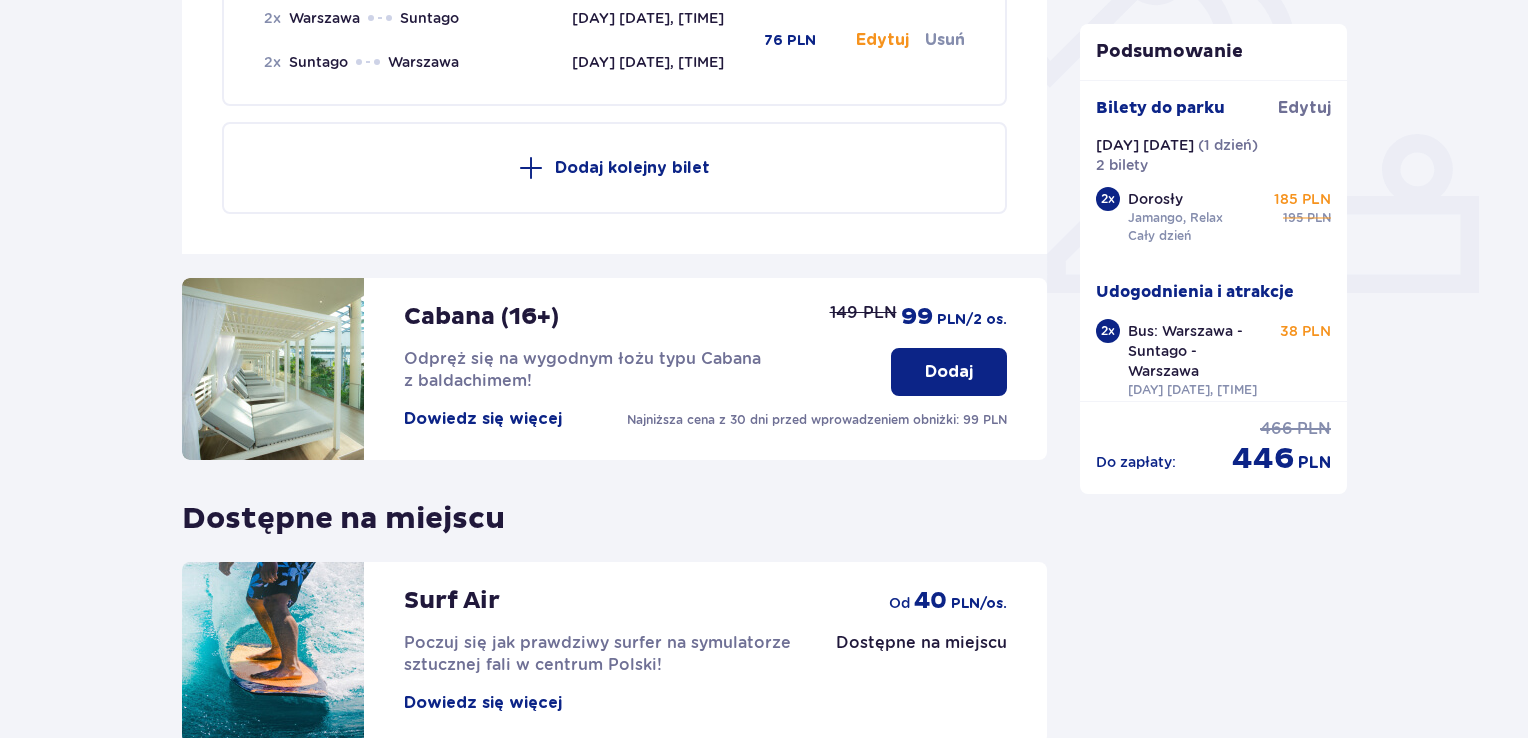scroll, scrollTop: 936, scrollLeft: 0, axis: vertical 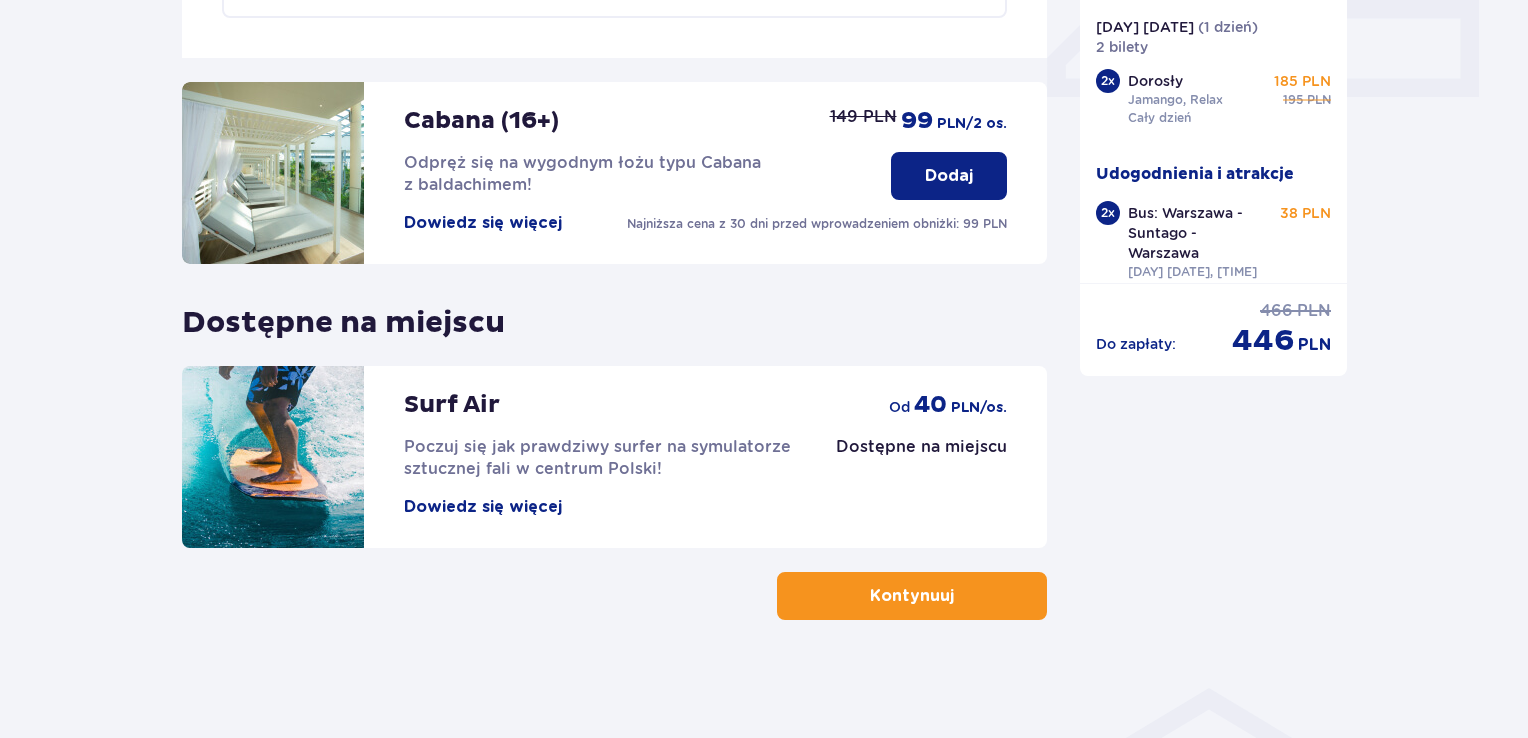 click on "Kontynuuj" at bounding box center [912, 596] 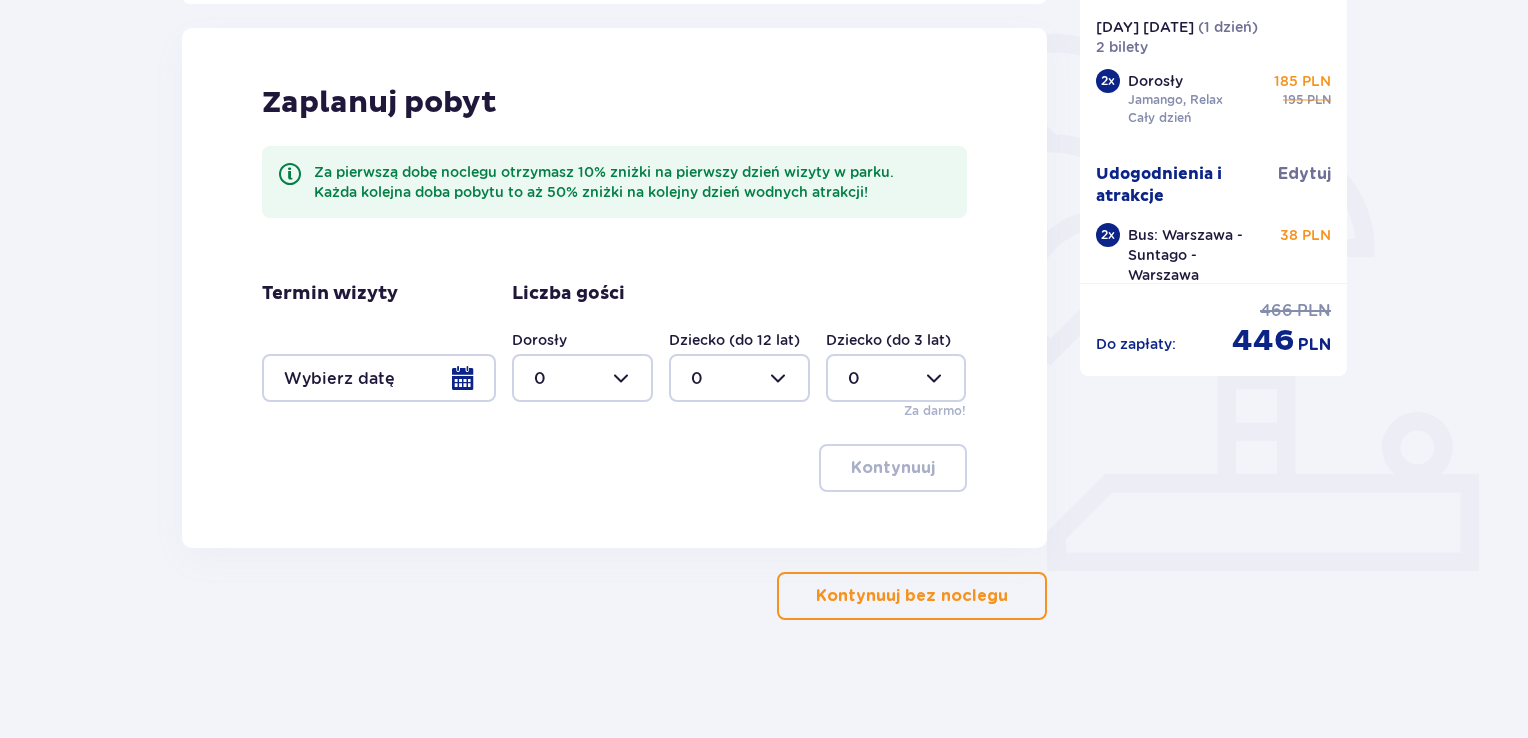 scroll, scrollTop: 464, scrollLeft: 0, axis: vertical 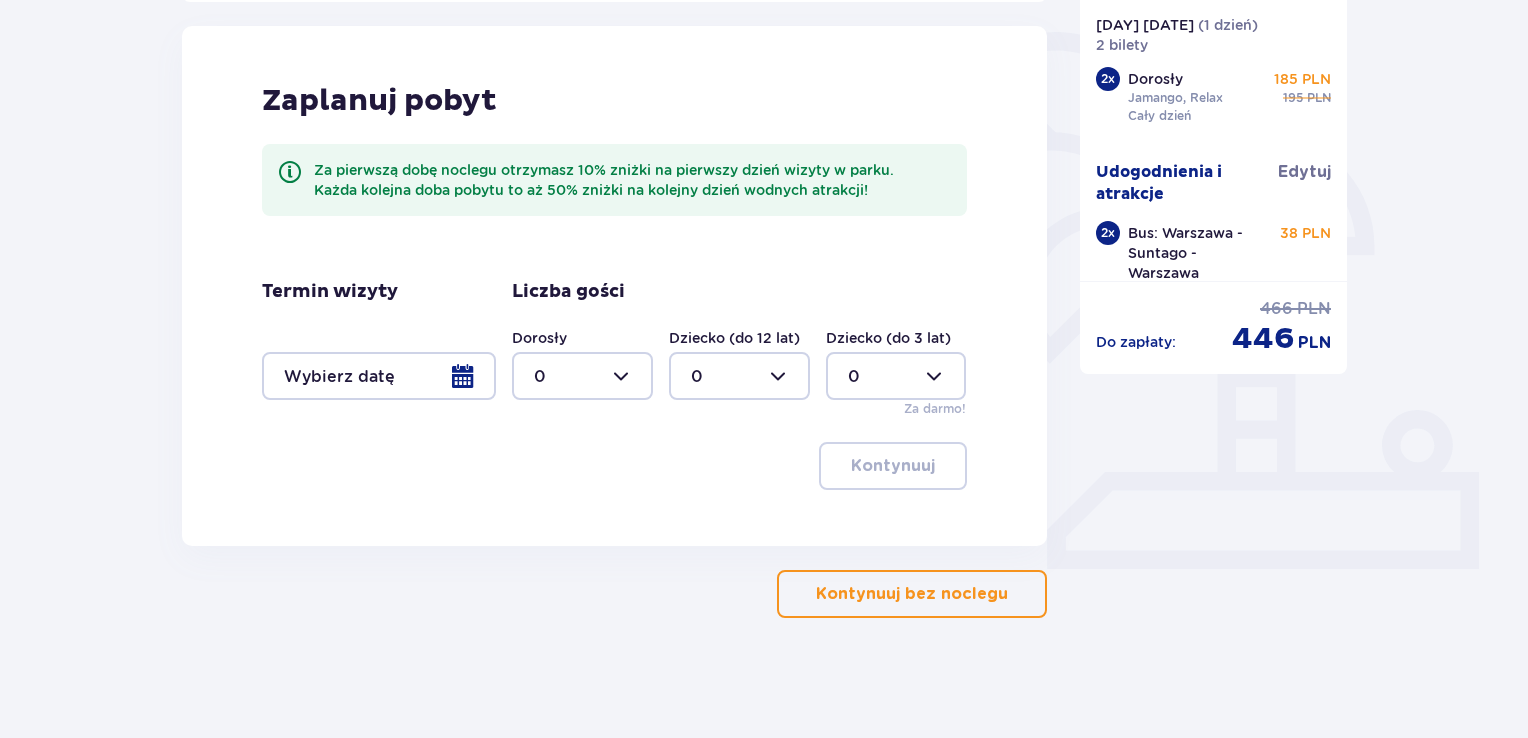 click on "Kontynuuj bez noclegu" at bounding box center (912, 594) 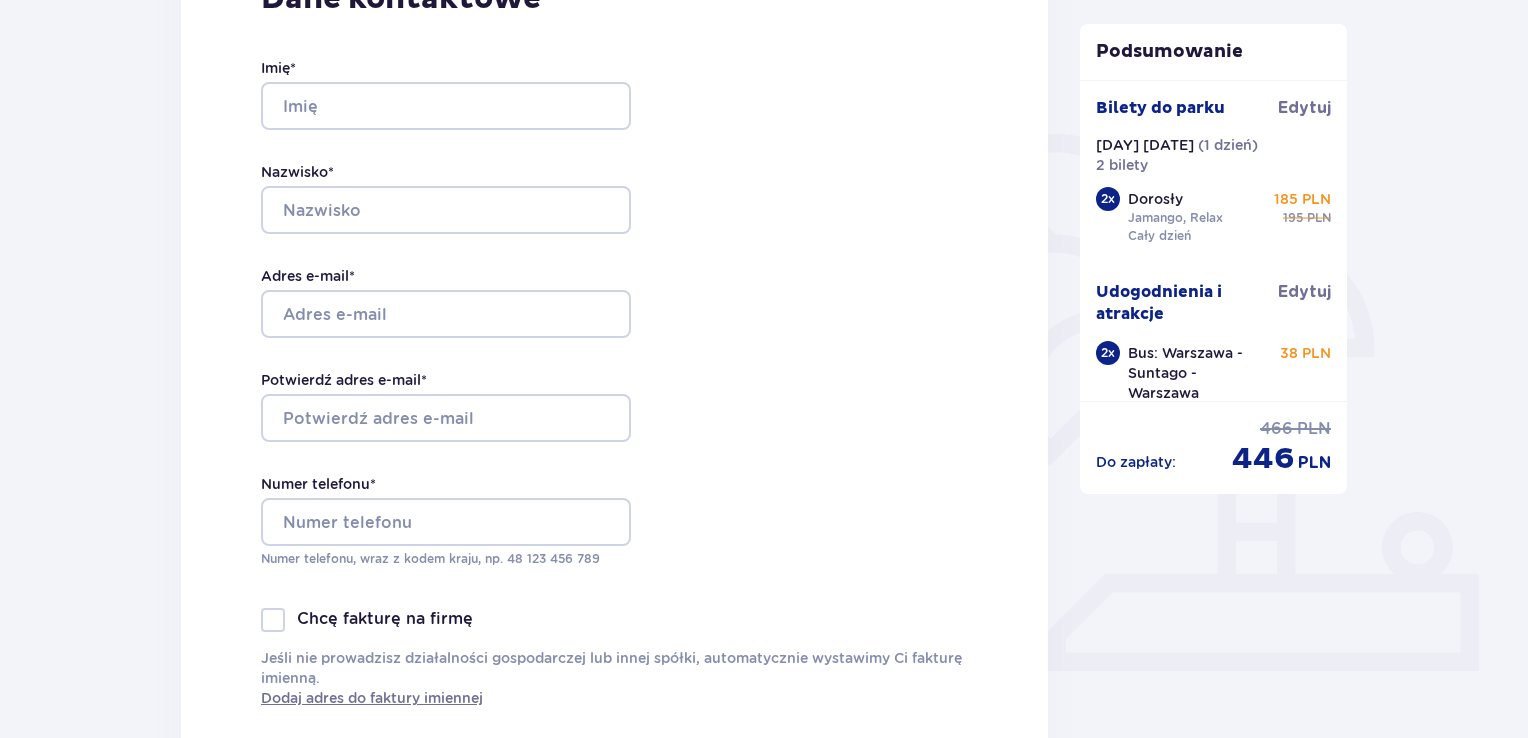 scroll, scrollTop: 400, scrollLeft: 0, axis: vertical 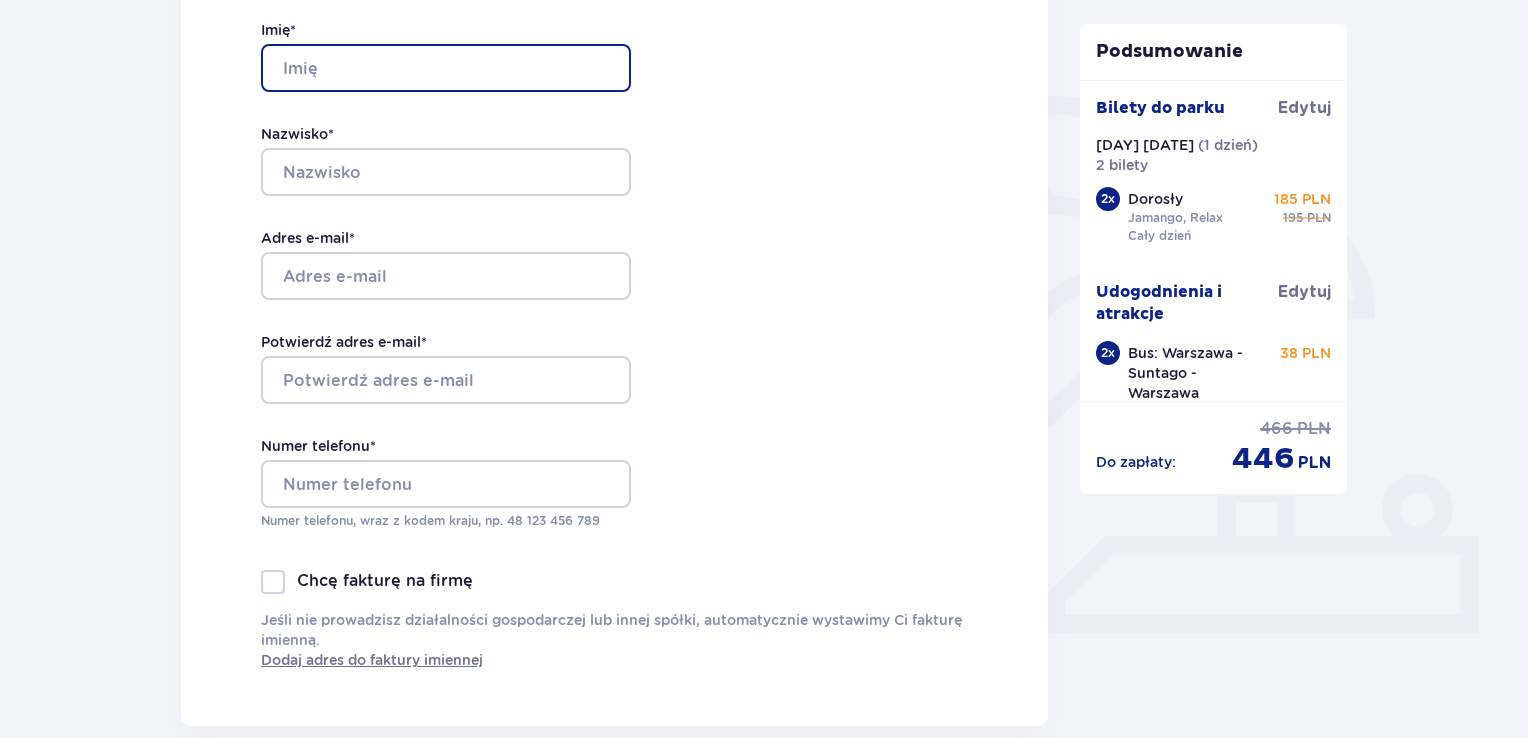 click on "Imię *" at bounding box center [446, 68] 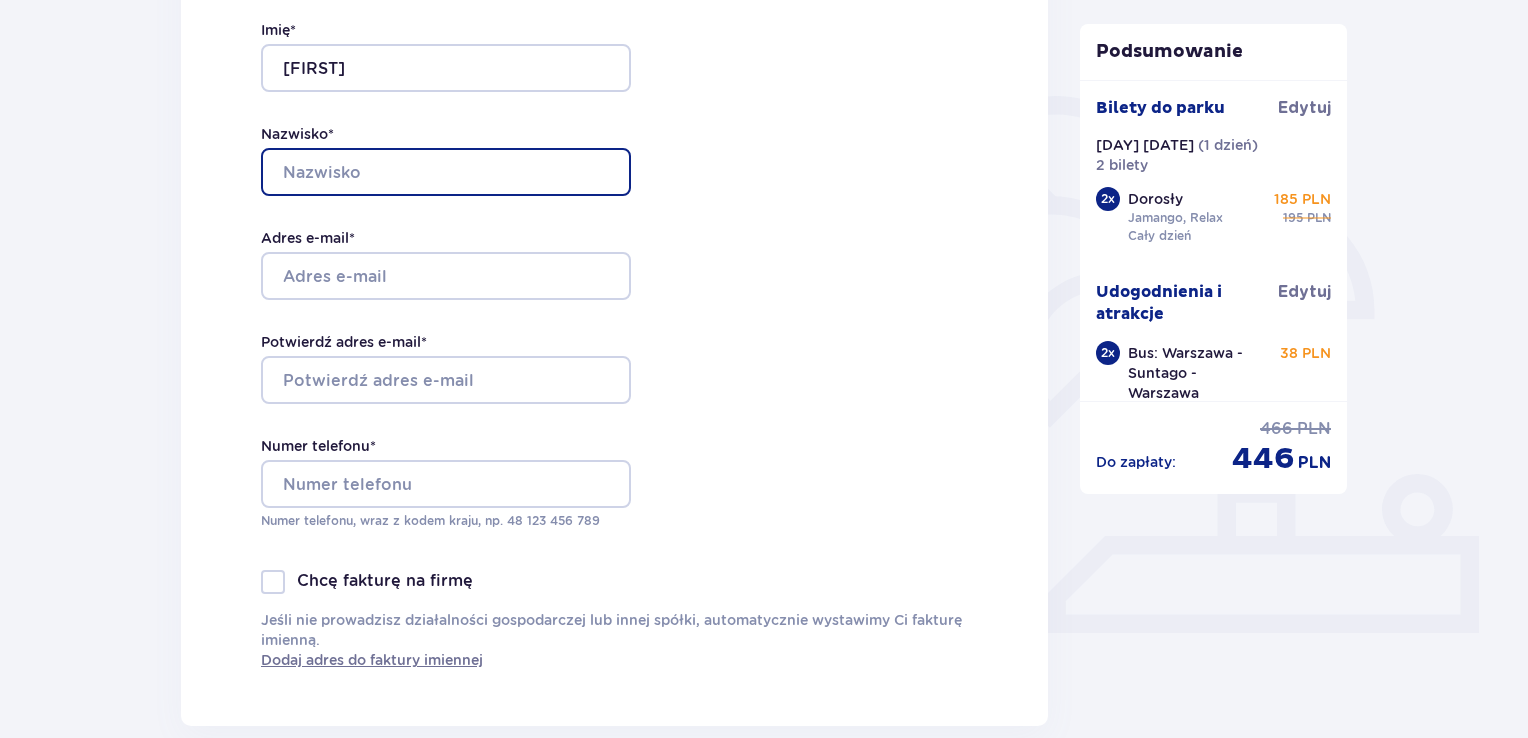 type on "Pron" 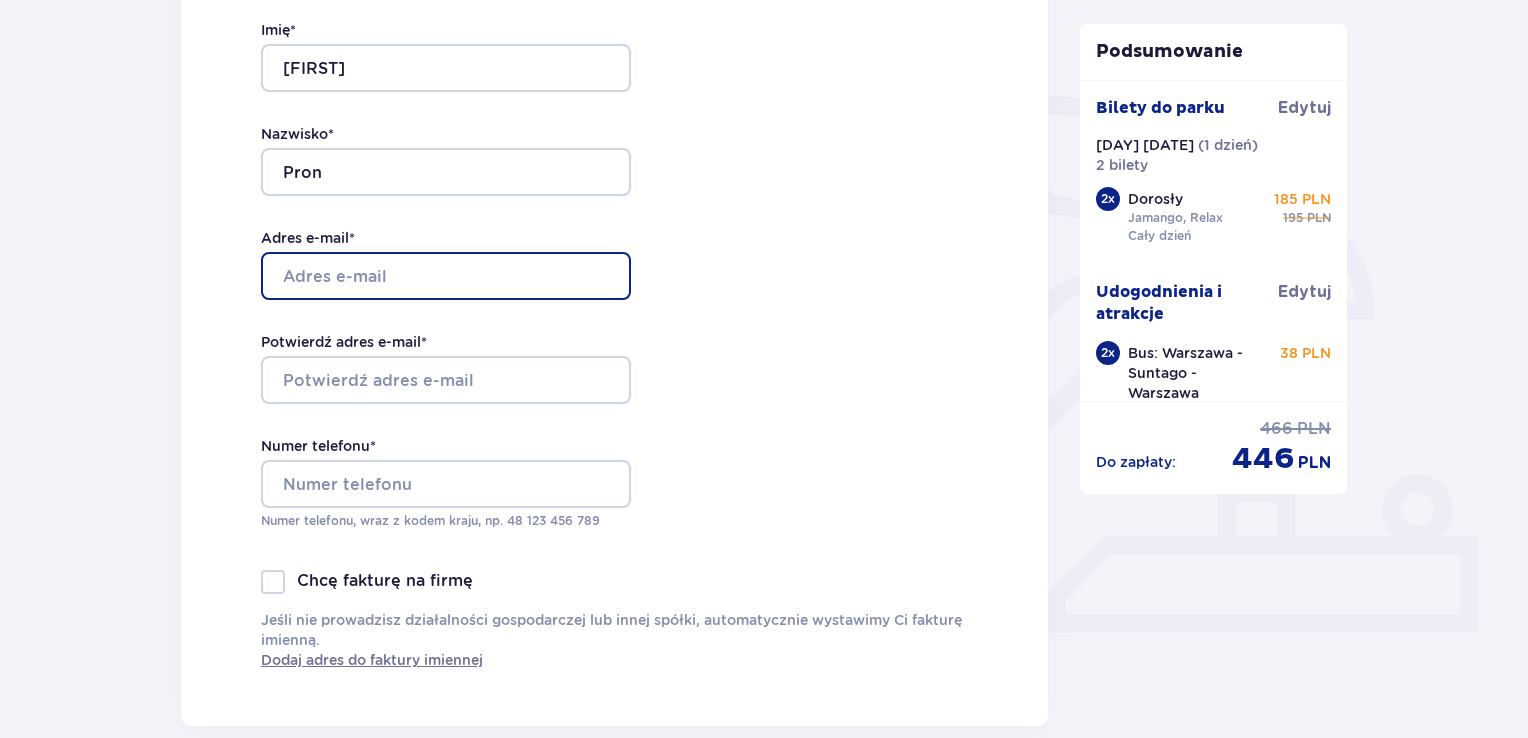 type on "[EMAIL]" 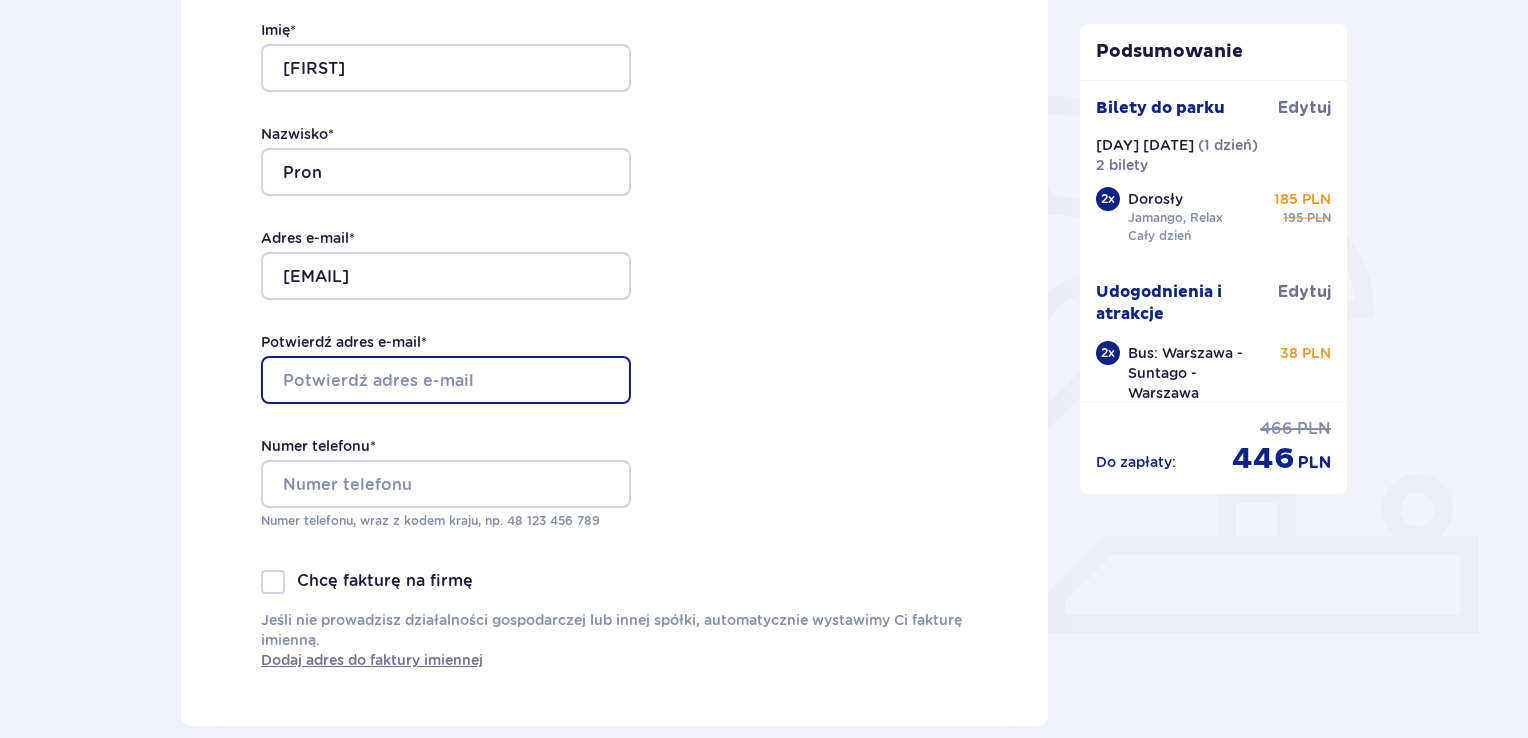 type on "[EMAIL]" 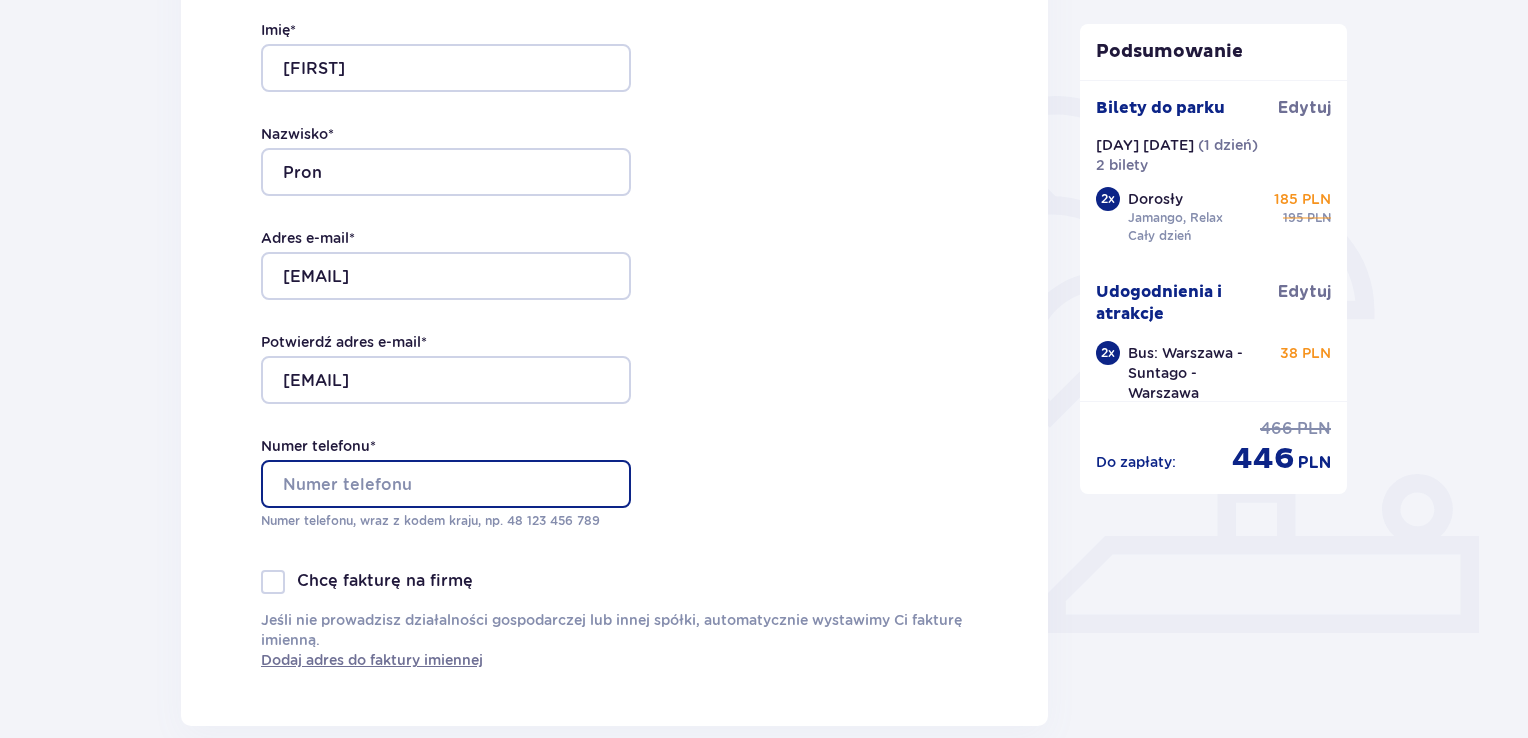 type on "[PHONE]" 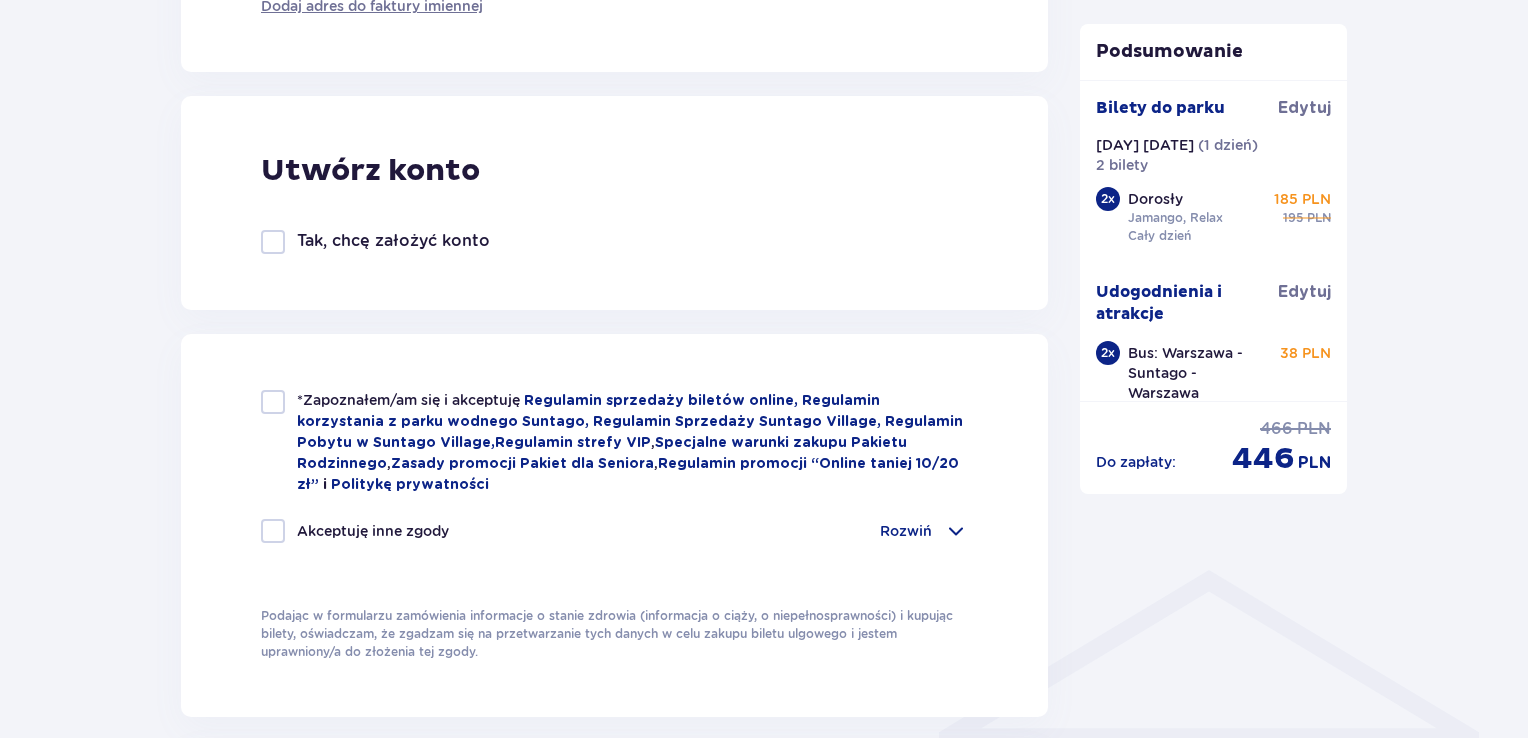 scroll, scrollTop: 1100, scrollLeft: 0, axis: vertical 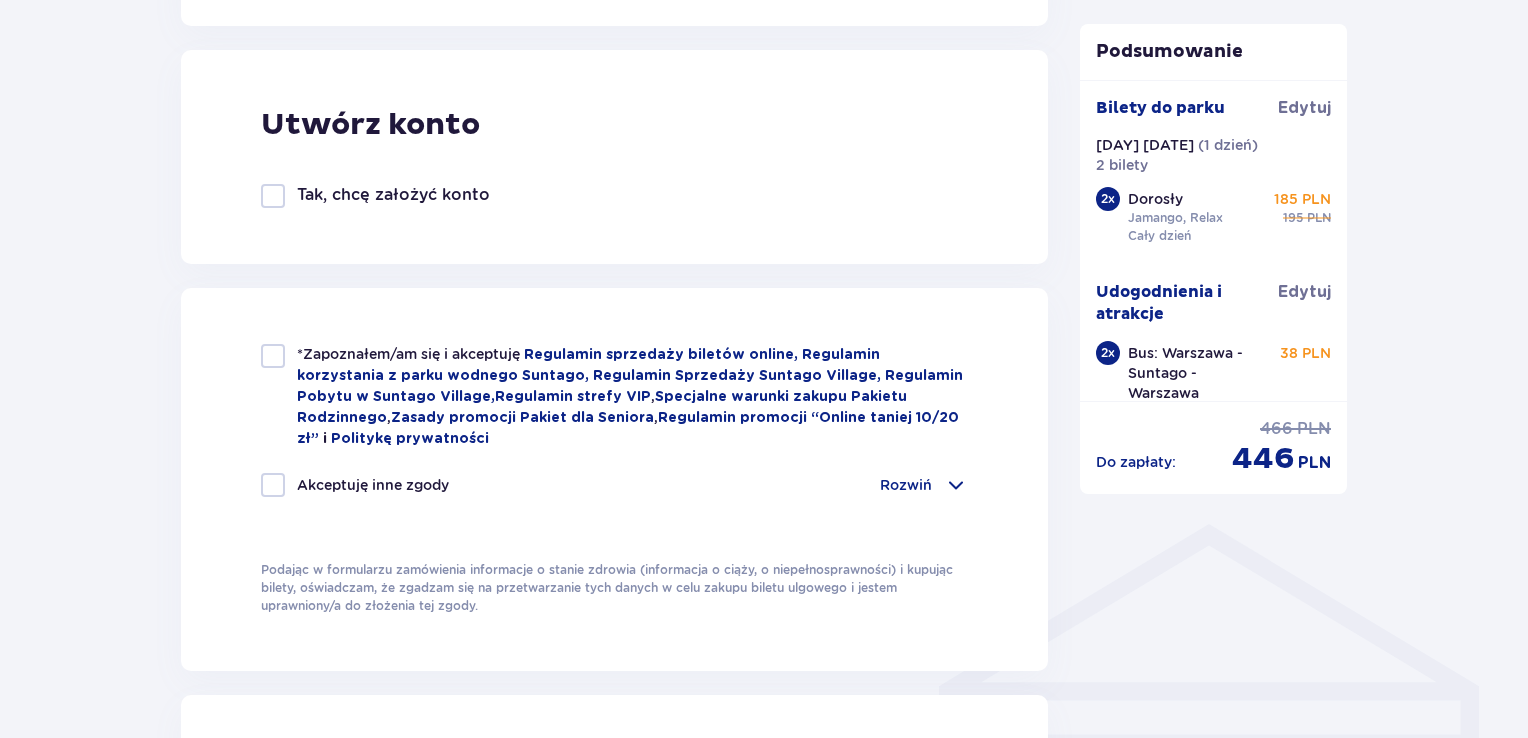 click at bounding box center (273, 356) 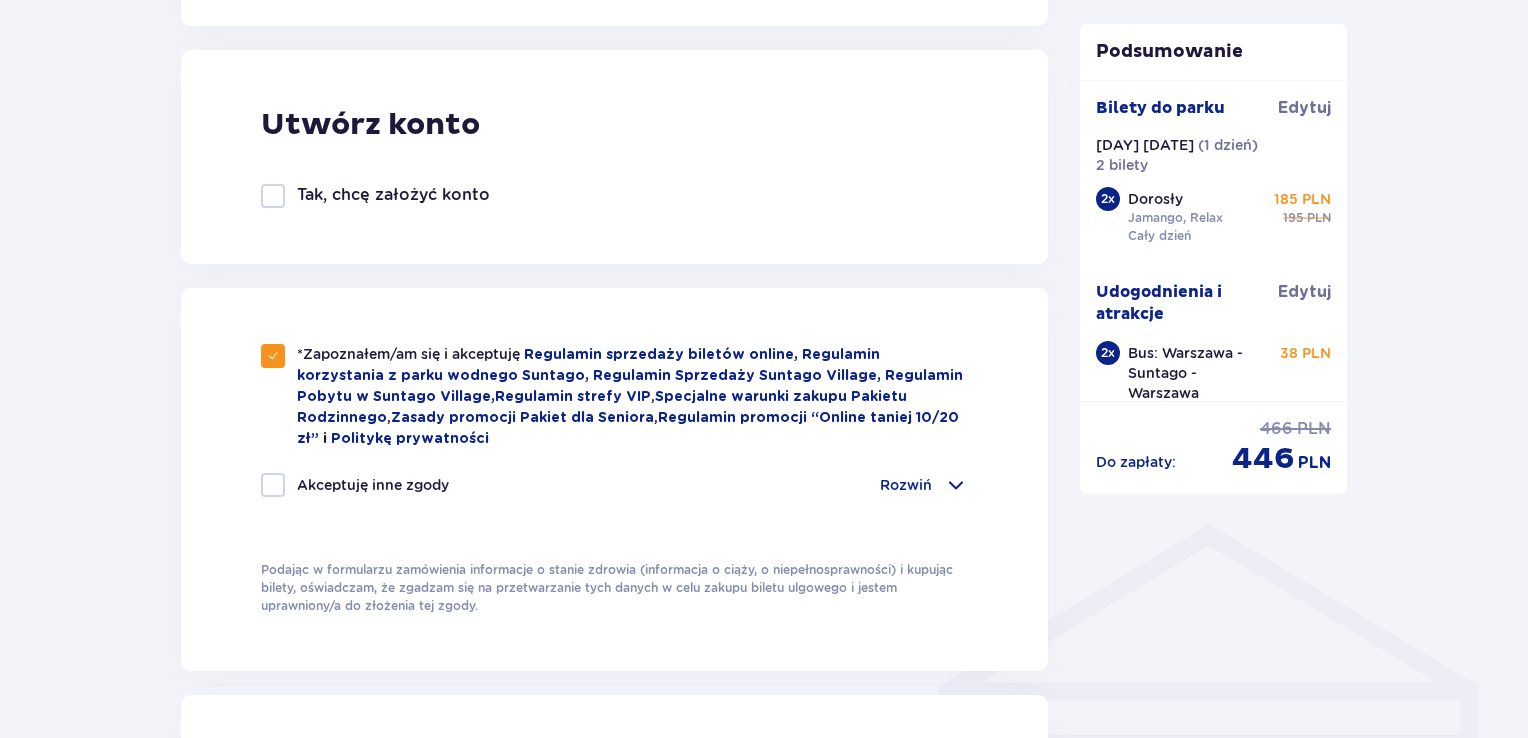 click on "Akceptuję inne zgody" at bounding box center (355, 485) 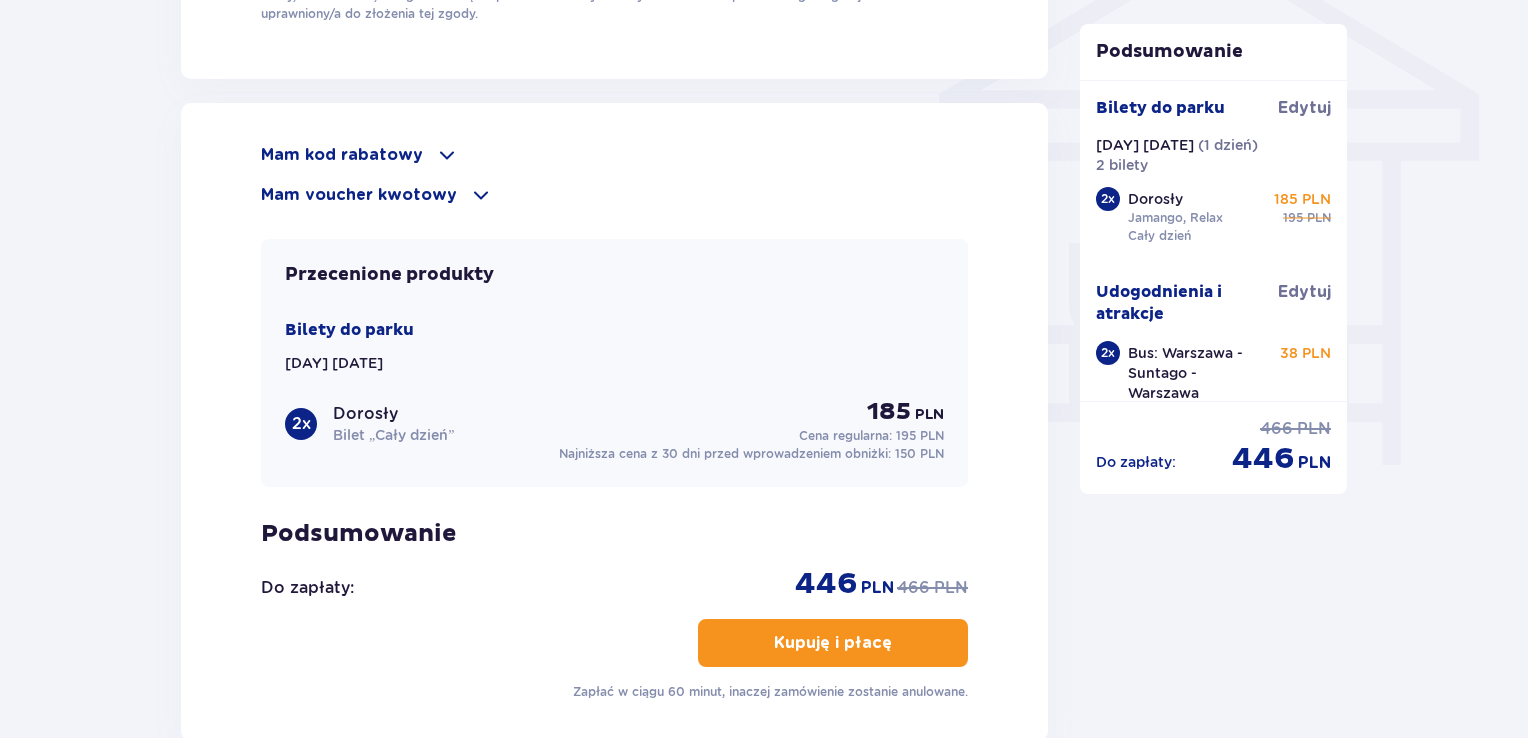 scroll, scrollTop: 1700, scrollLeft: 0, axis: vertical 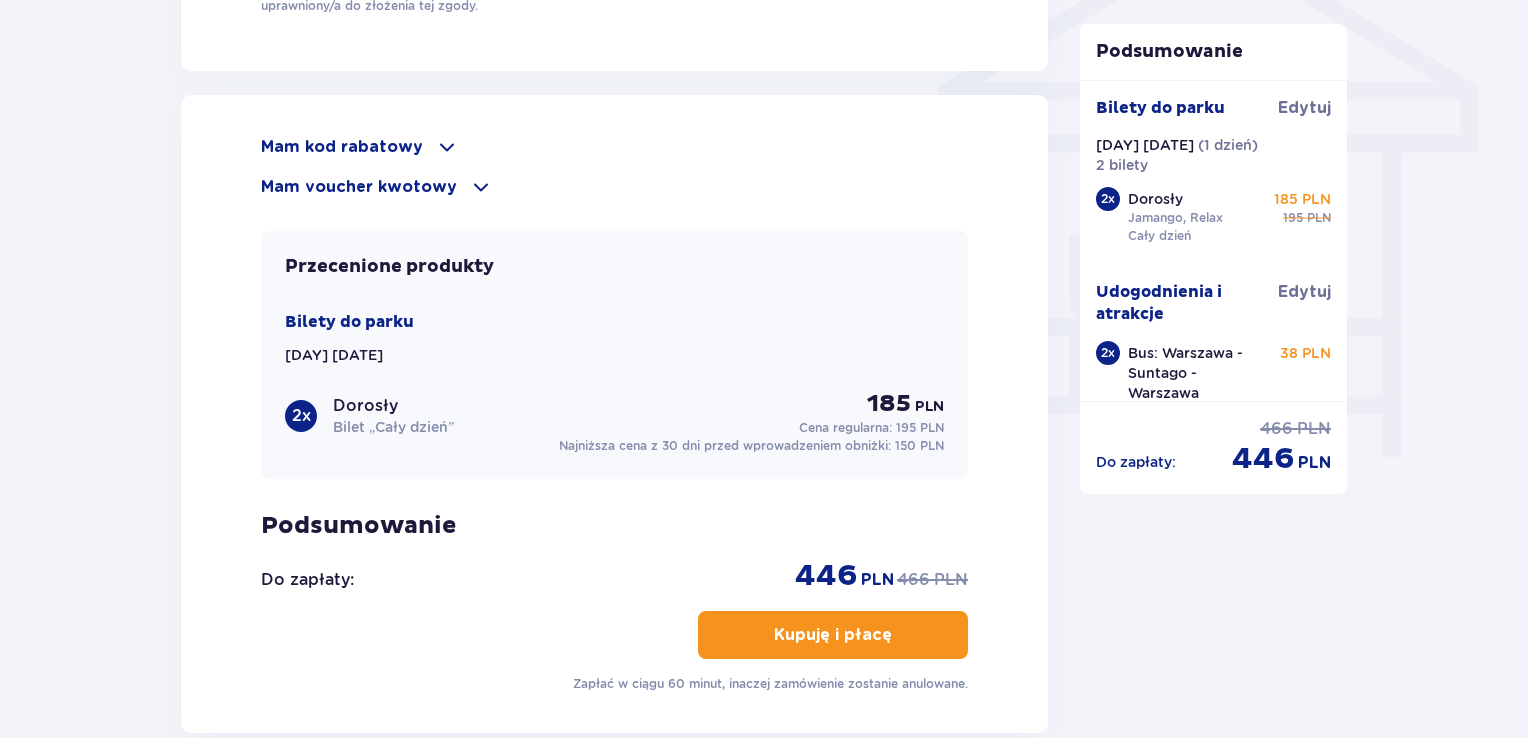 click on "Kupuję i płacę" at bounding box center (833, 635) 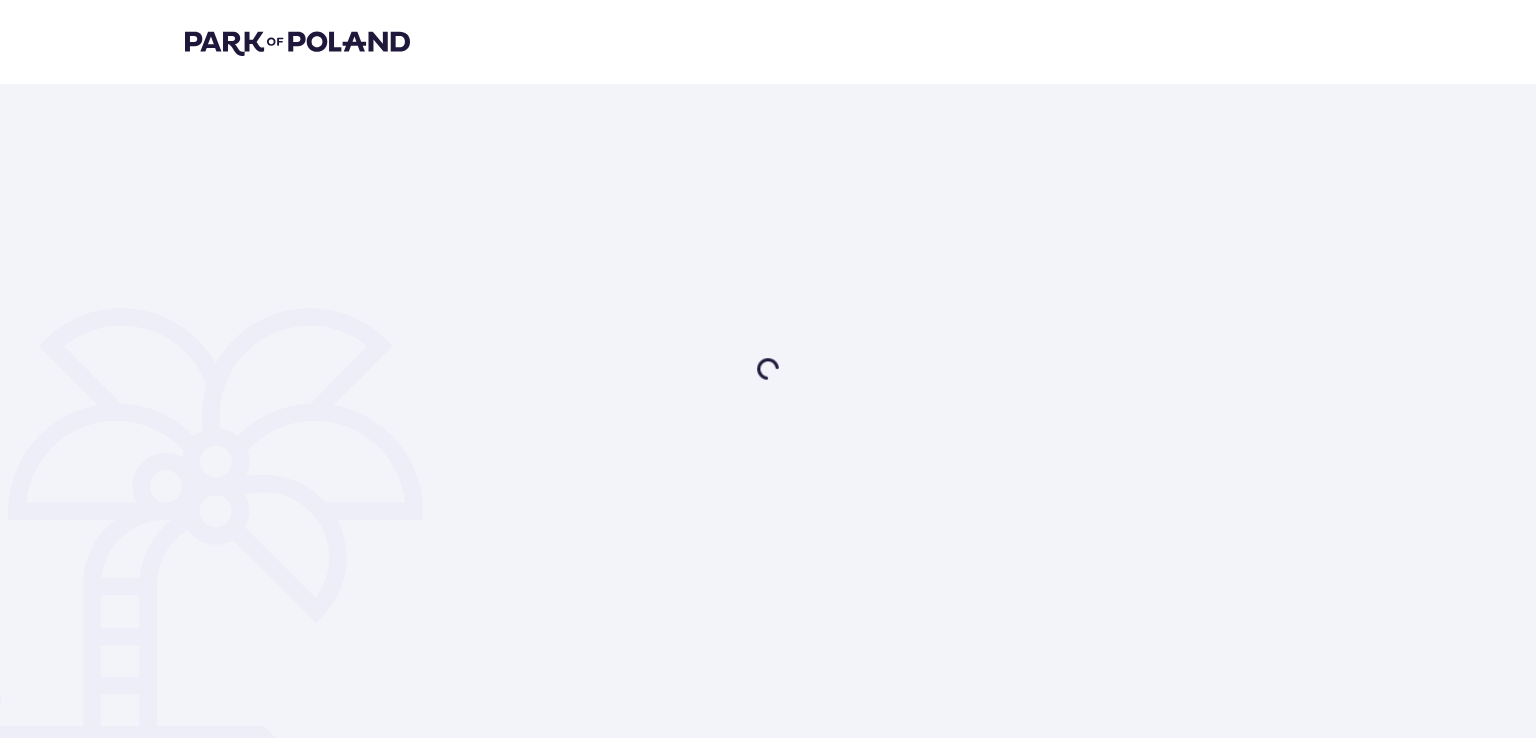 scroll, scrollTop: 0, scrollLeft: 0, axis: both 